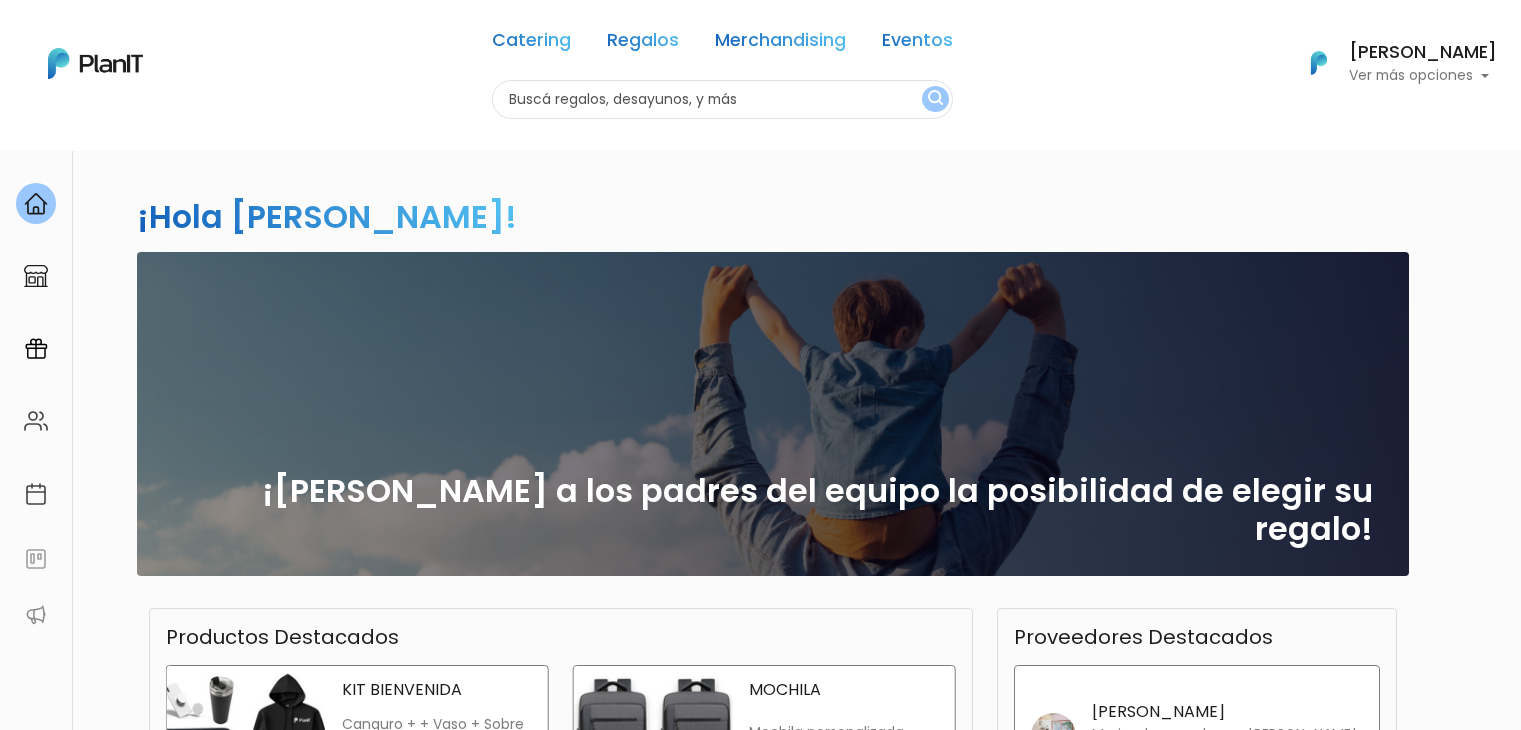 scroll, scrollTop: 0, scrollLeft: 0, axis: both 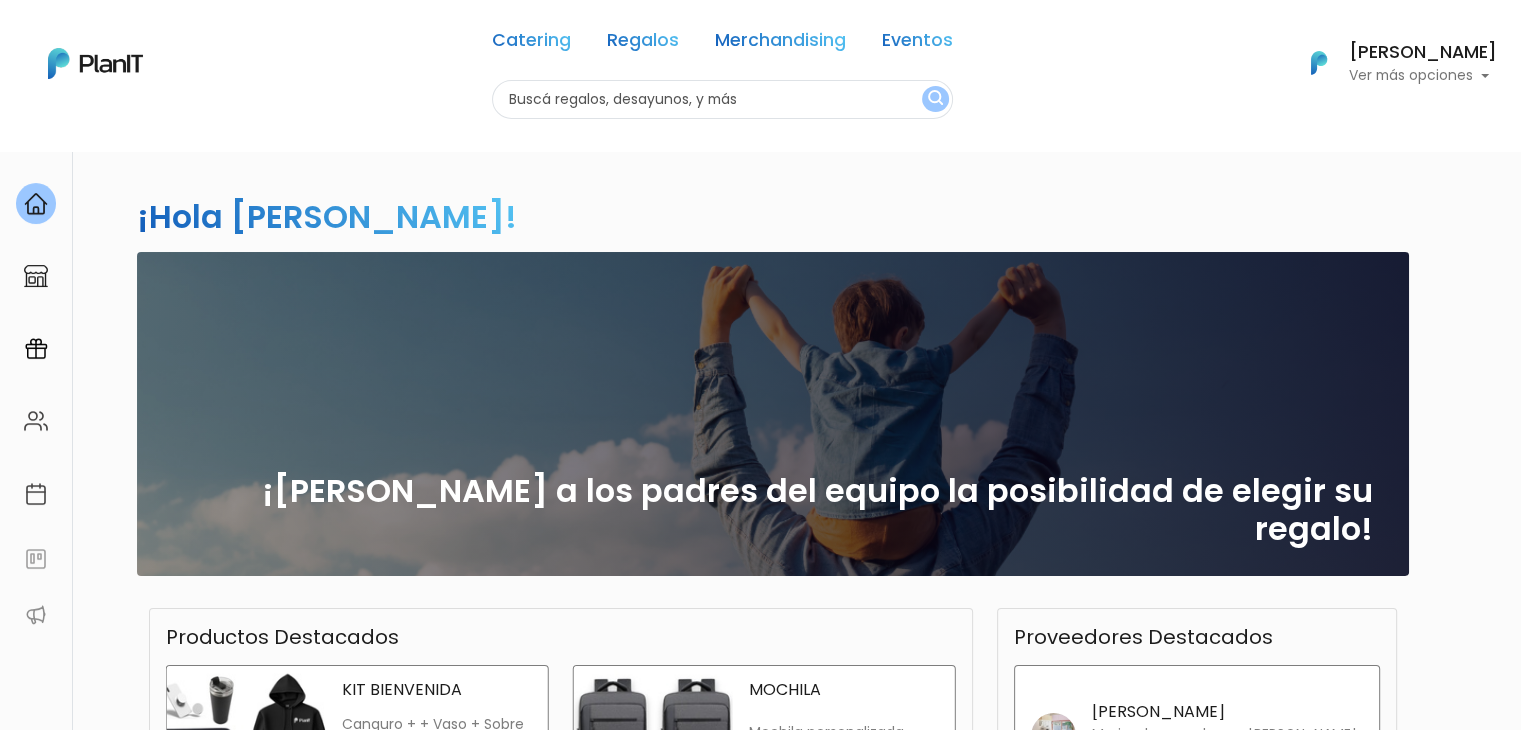 click at bounding box center [722, 99] 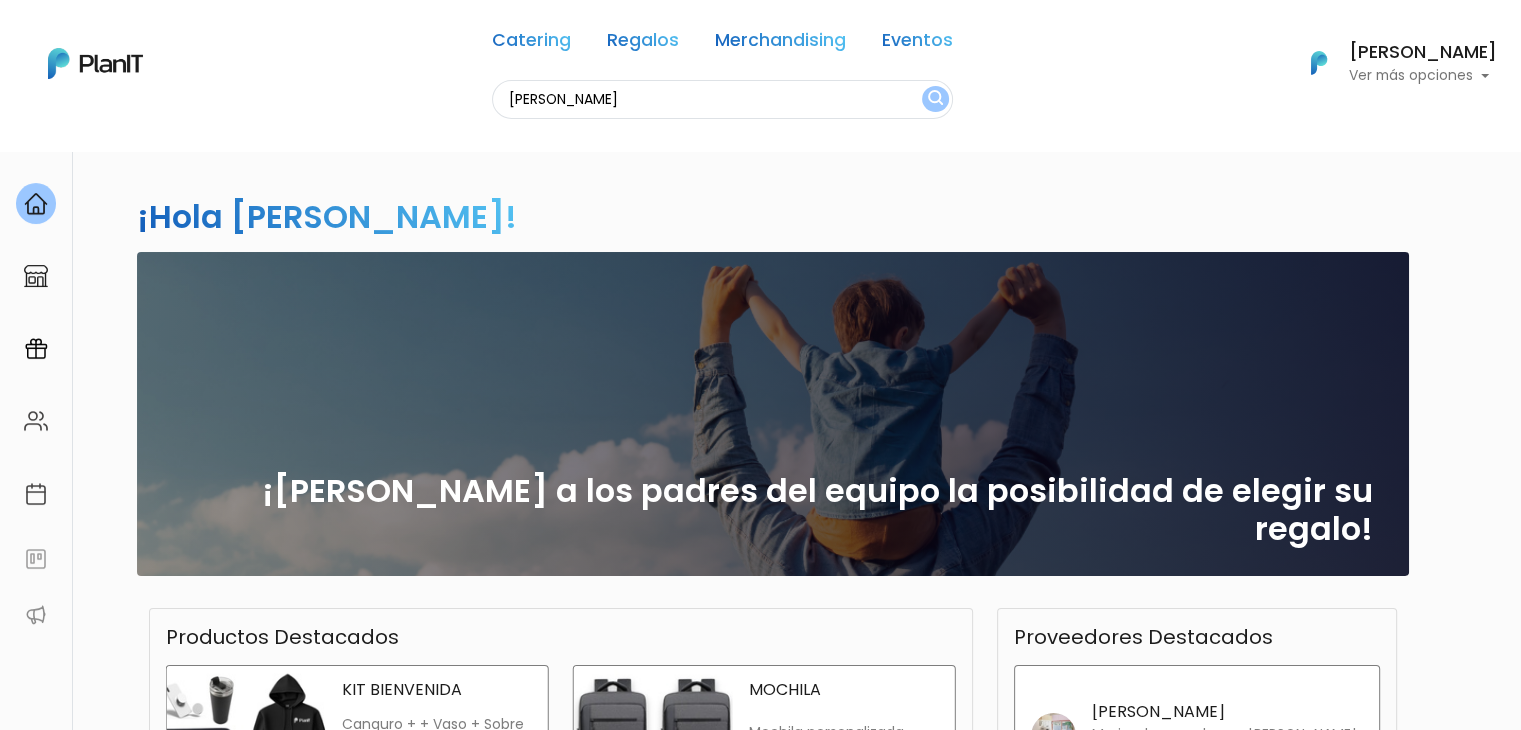 type on "maria al" 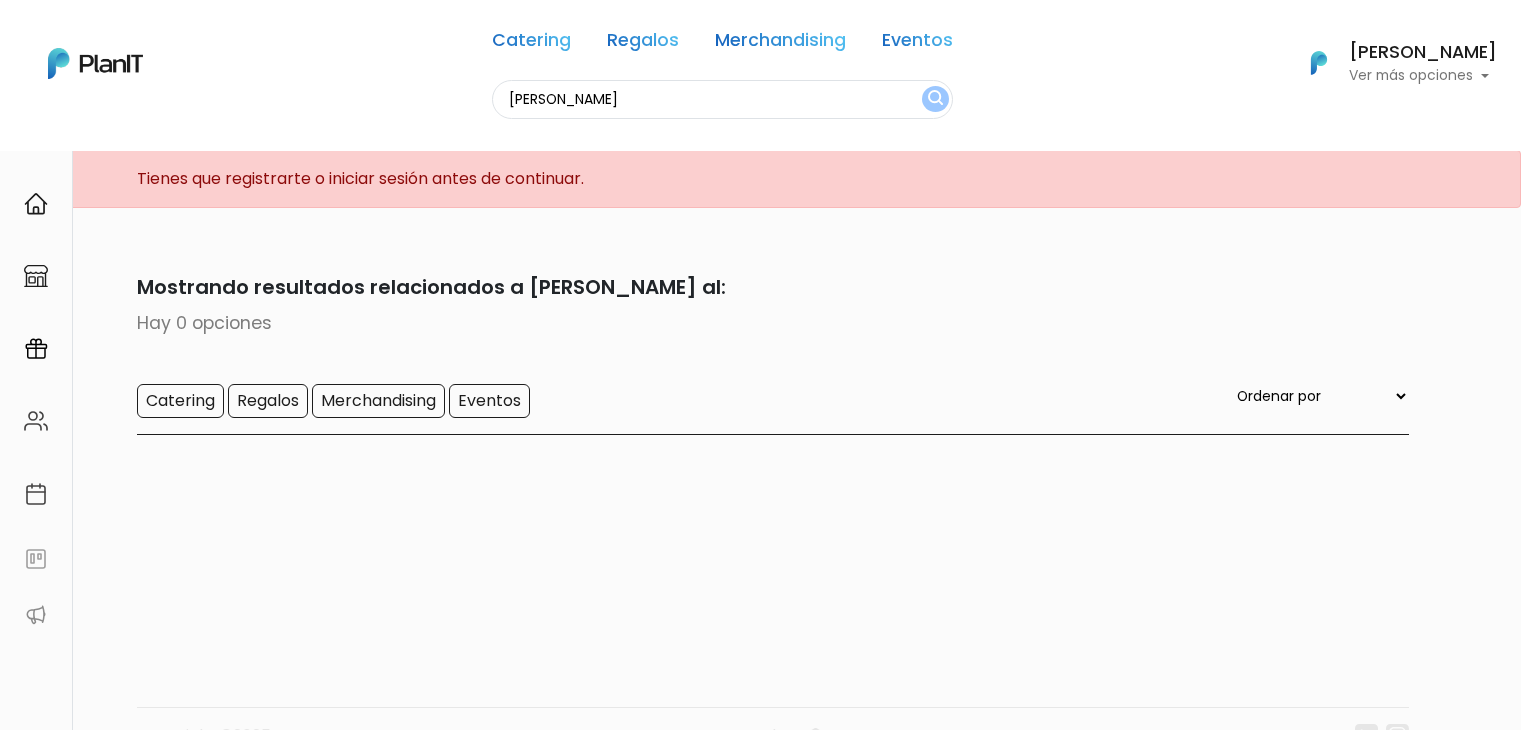 scroll, scrollTop: 0, scrollLeft: 0, axis: both 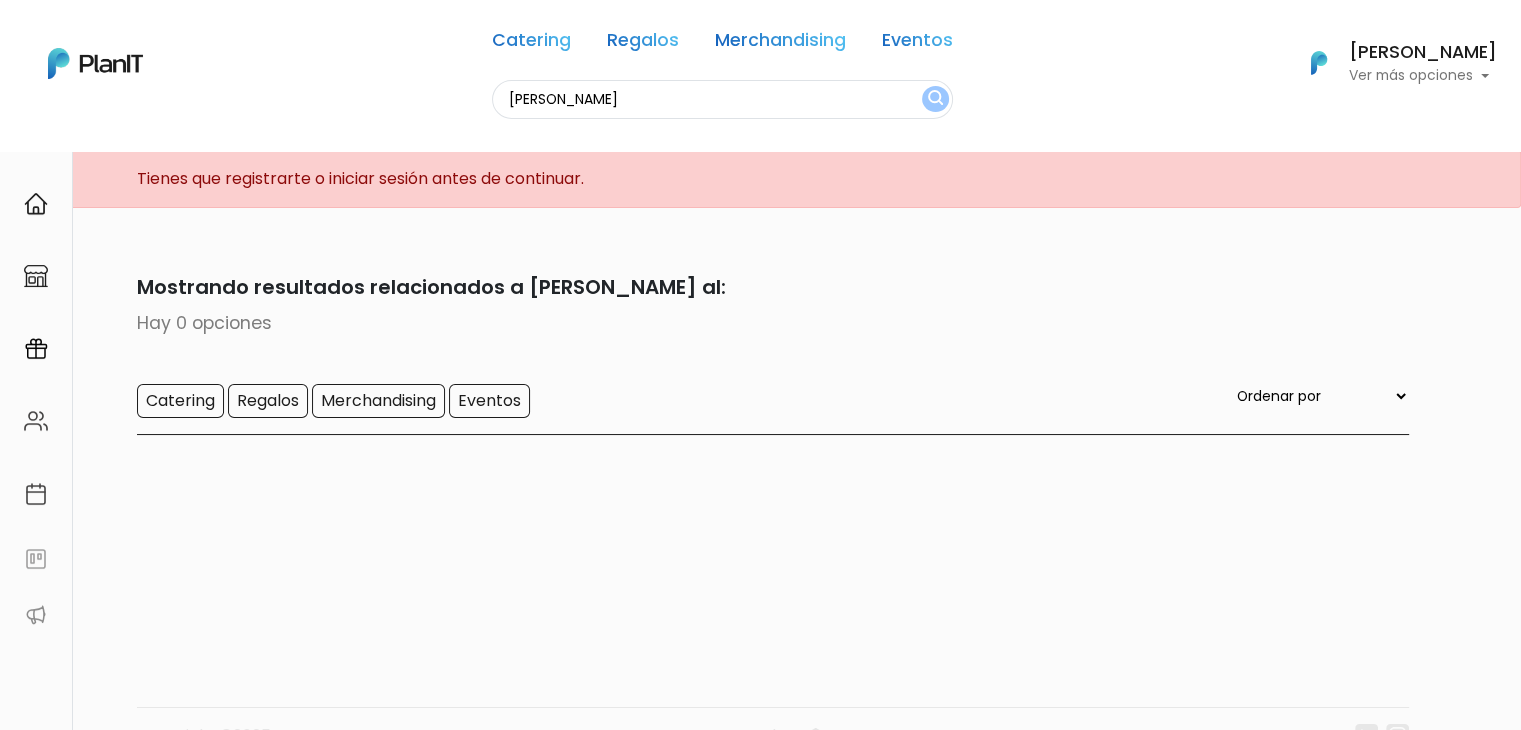 click on "Ver más opciones" at bounding box center (1423, 76) 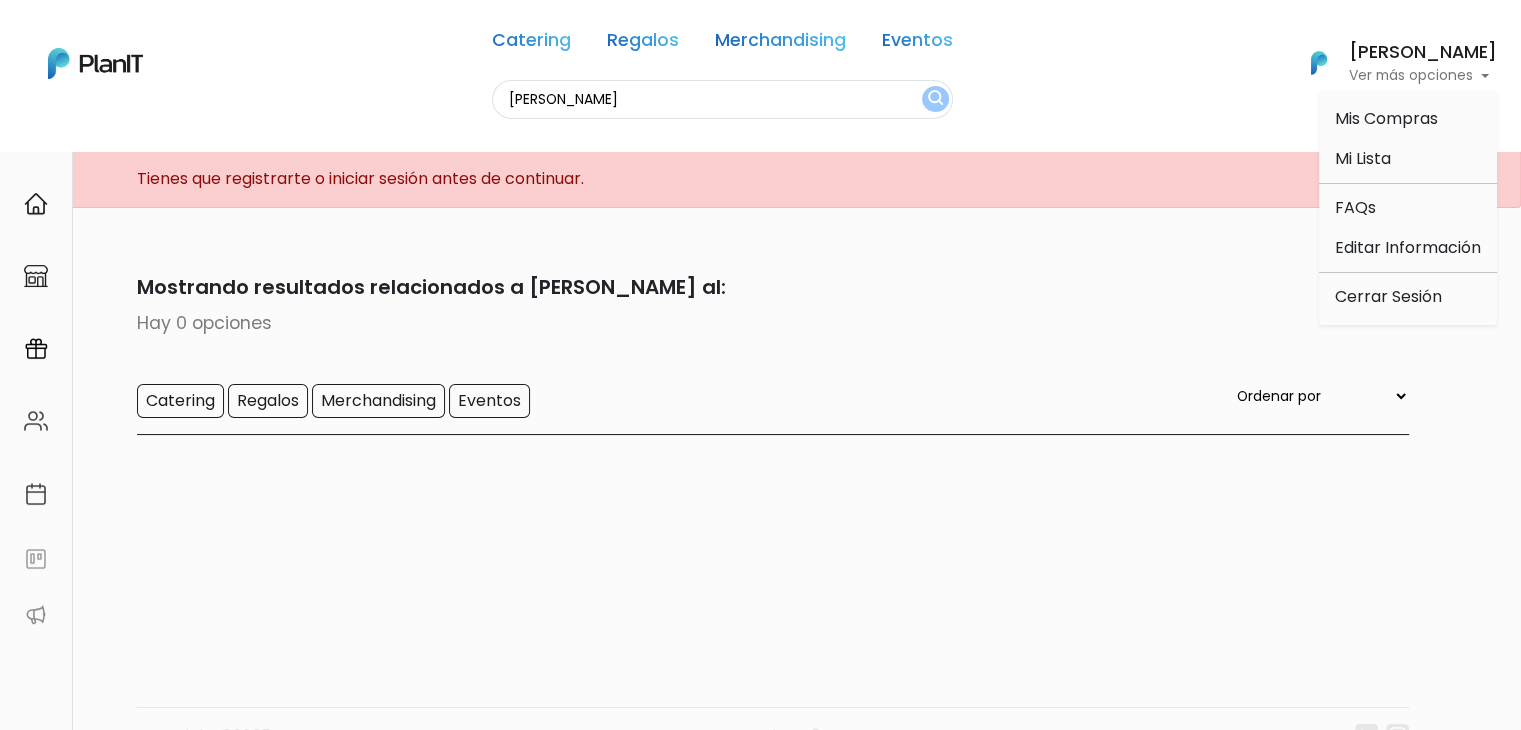 click on "J     keyboard_arrow_down   PLAN IT   Ya probaste PlanitGO? Vas a poder automatizarlas acciones de todo el año. Escribinos para saber más!
¡Escríbenos!
insert_emoticon
send" at bounding box center (1321, 953) 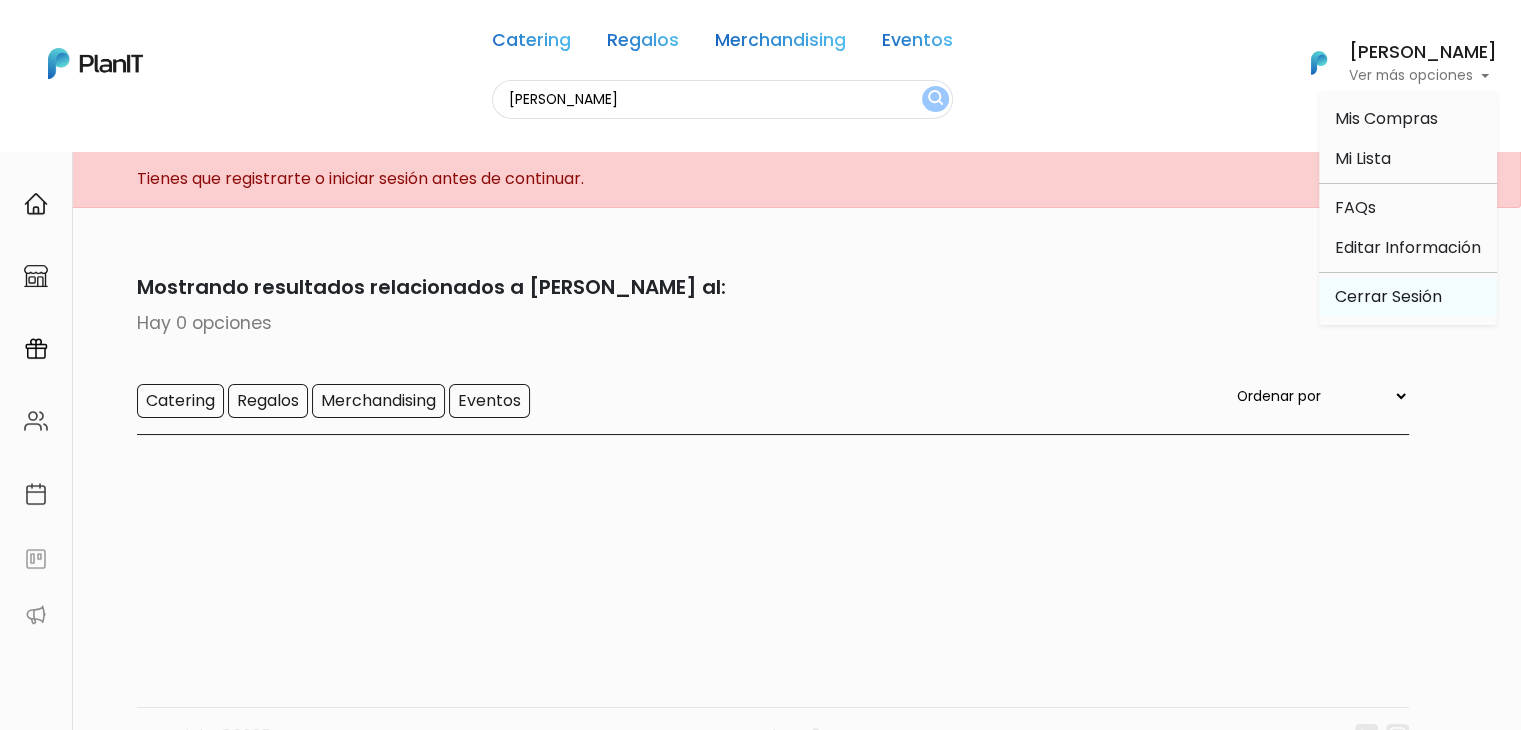 click on "Cerrar Sesión" at bounding box center (1408, 297) 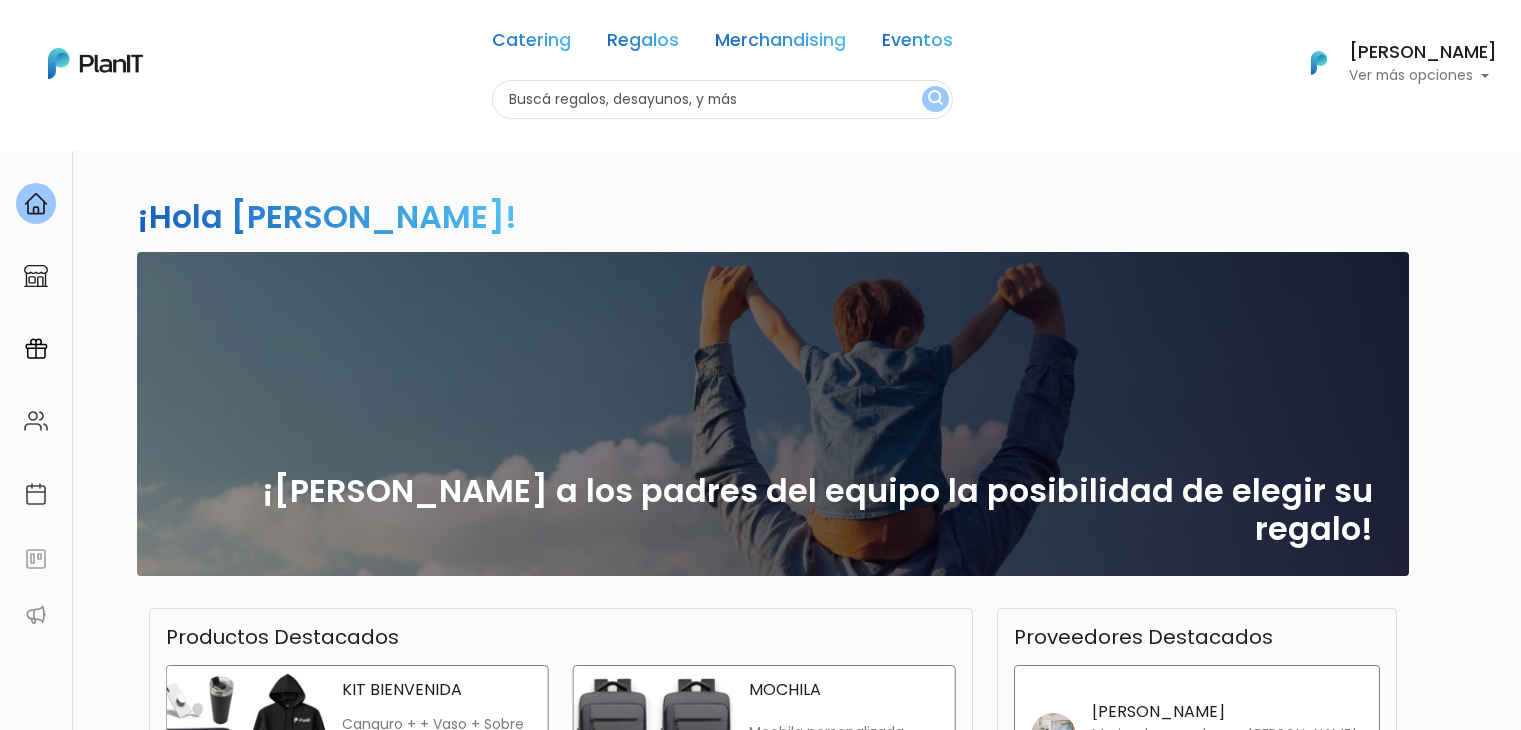 scroll, scrollTop: 0, scrollLeft: 0, axis: both 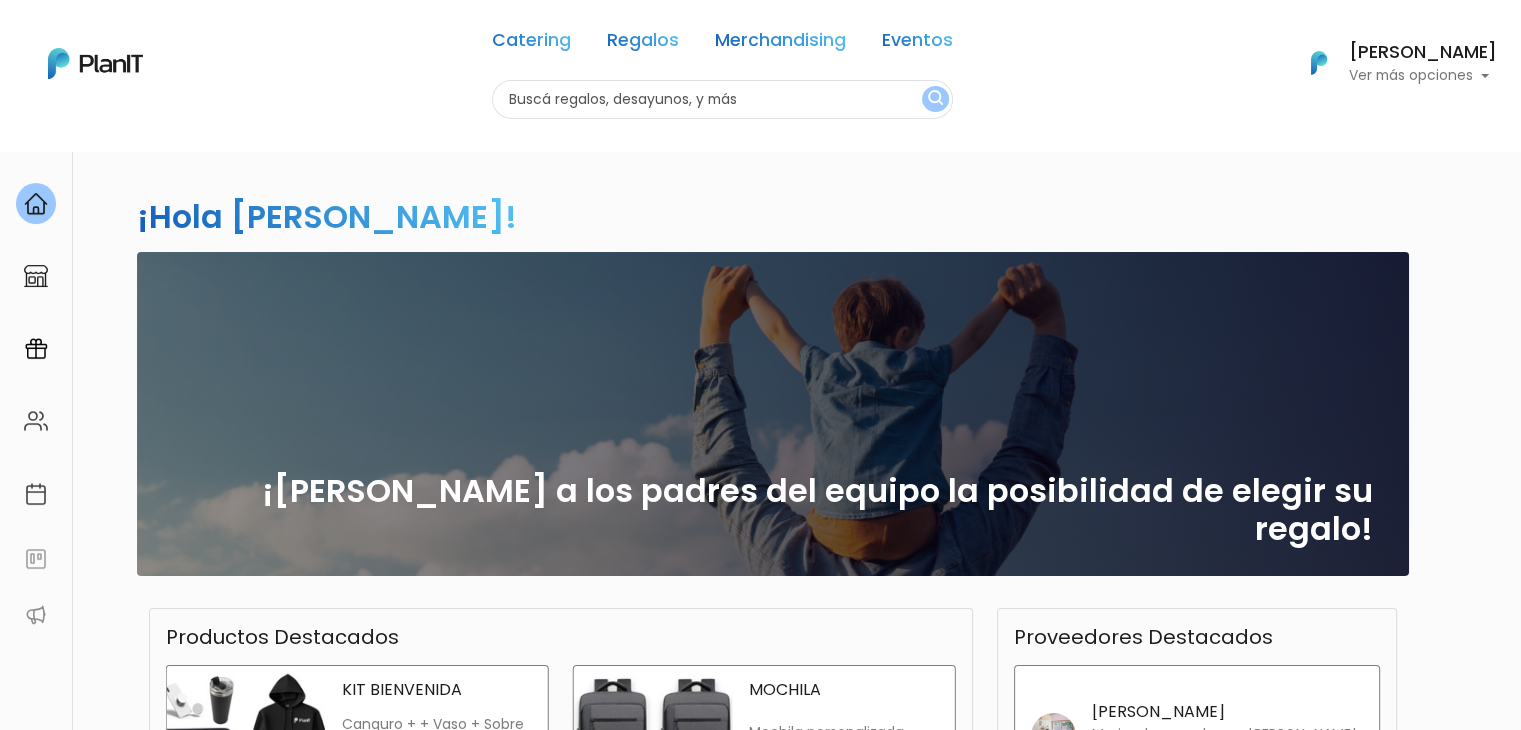 click on "Catering
Regalos
Merchandising
Eventos" at bounding box center (722, 44) 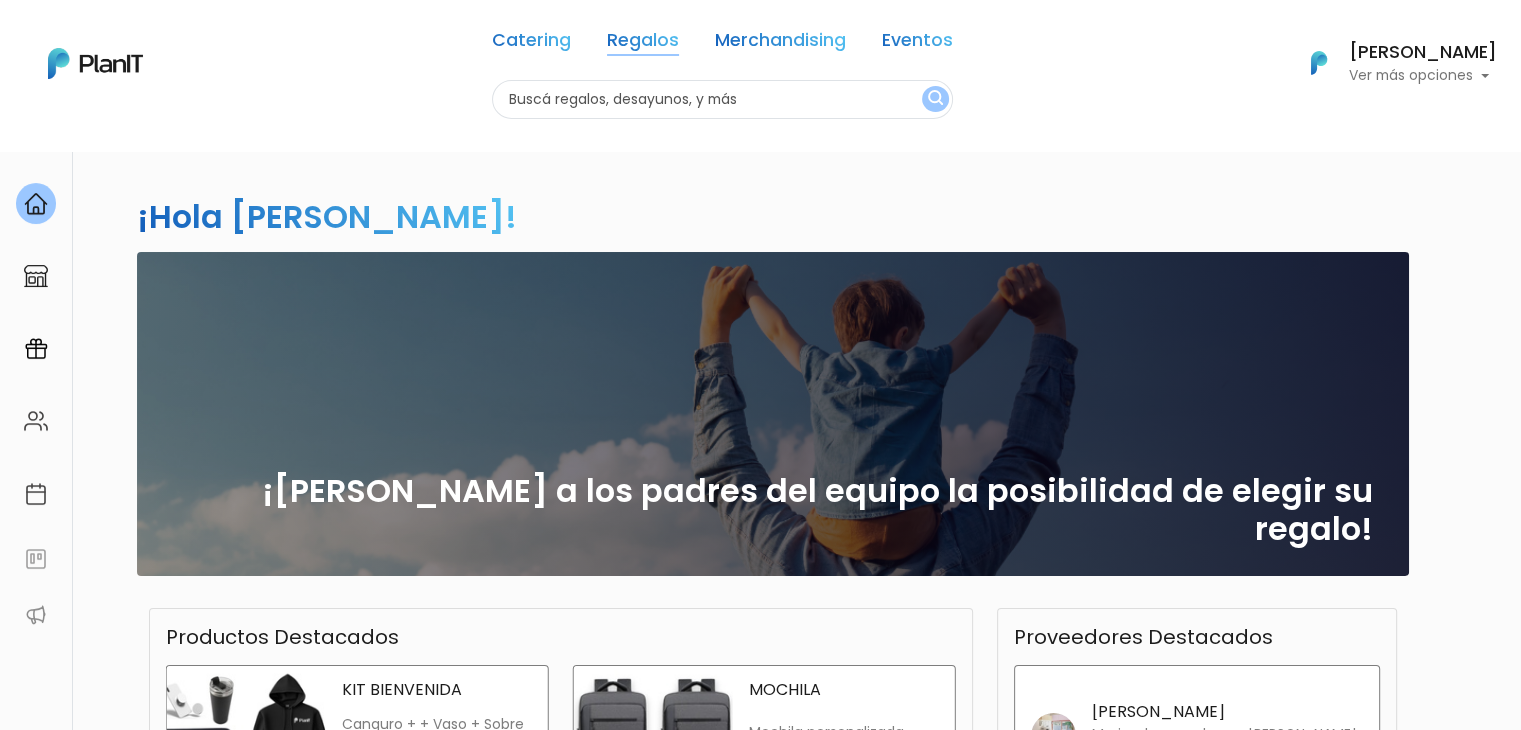 click on "Regalos" at bounding box center [643, 44] 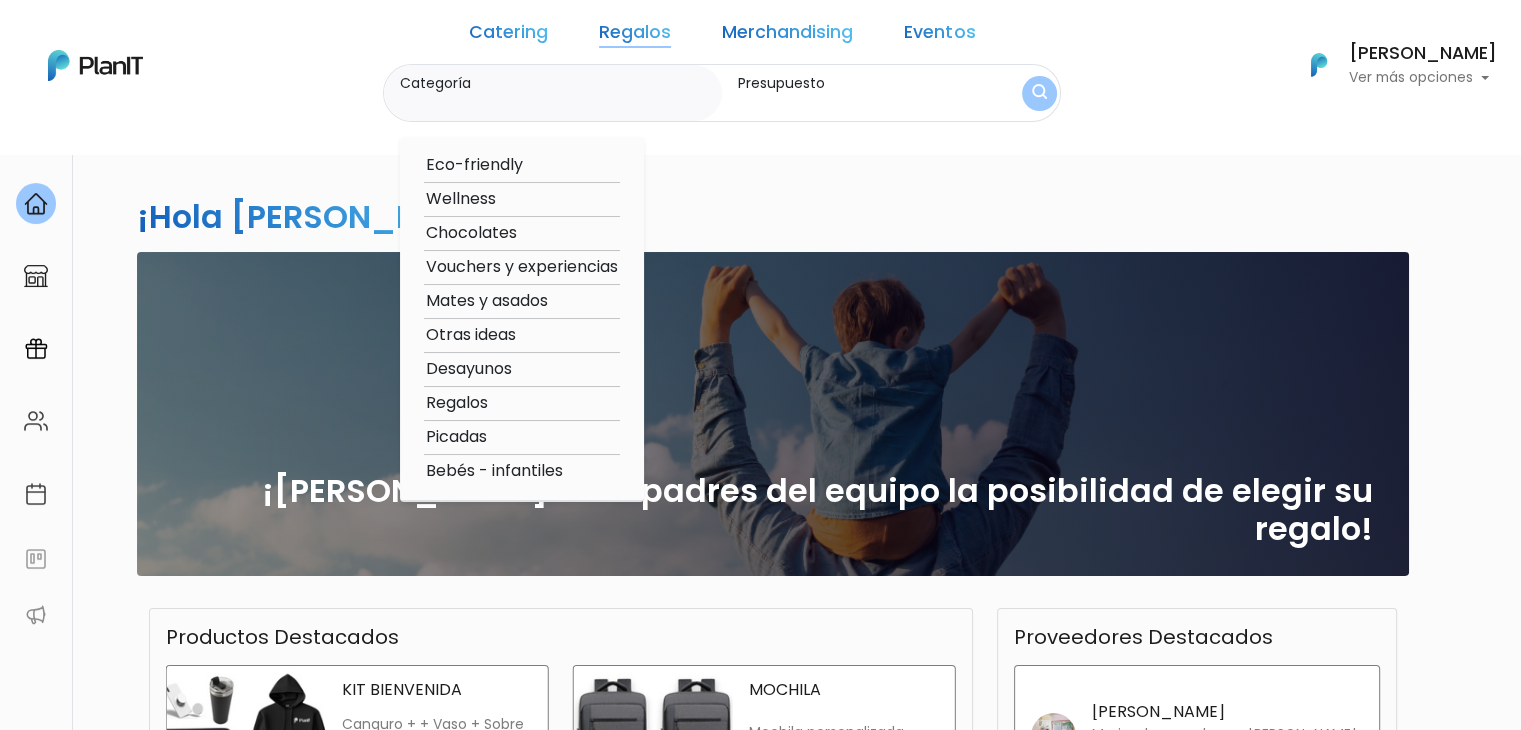 click on "Vouchers y experiencias" at bounding box center (522, 267) 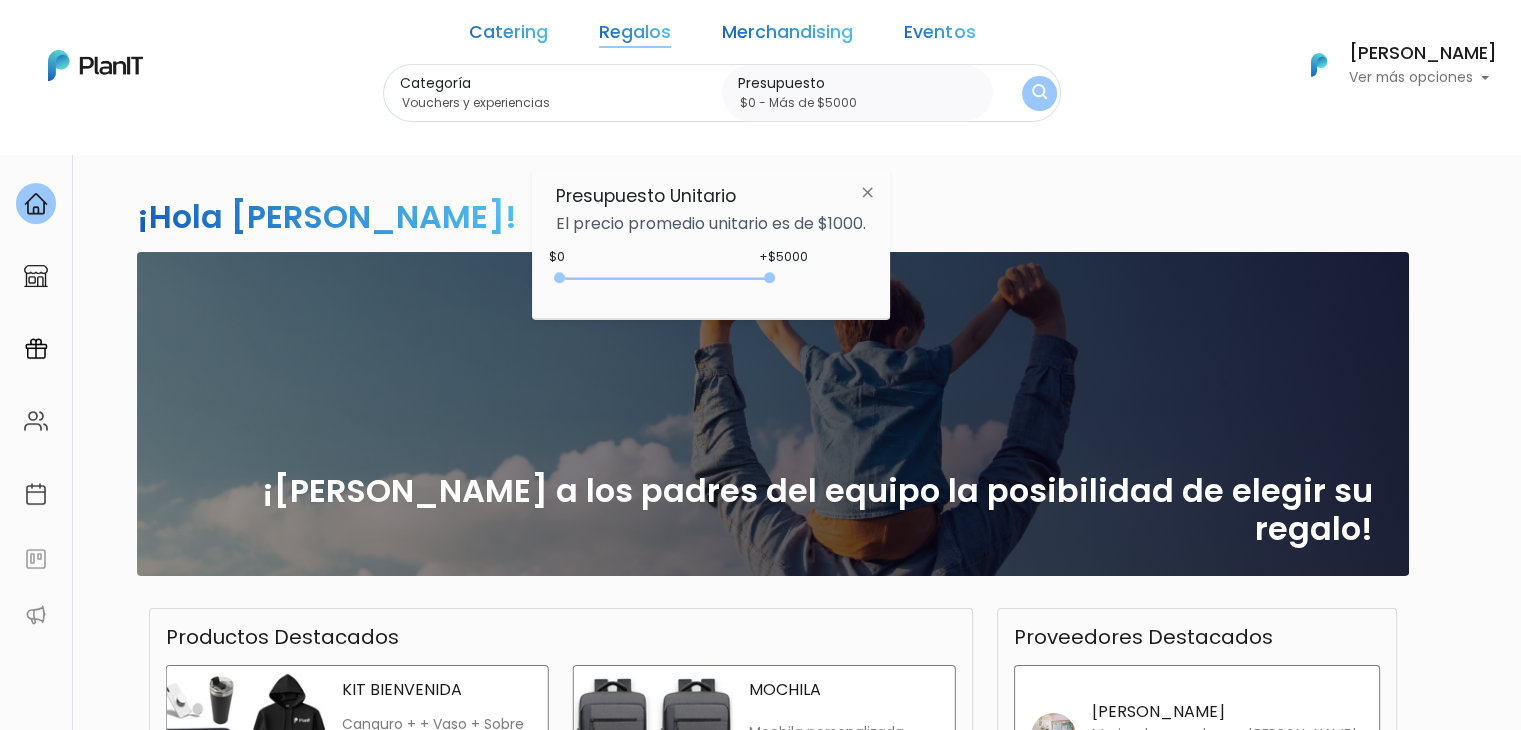 type on "$0 - Más de $5000" 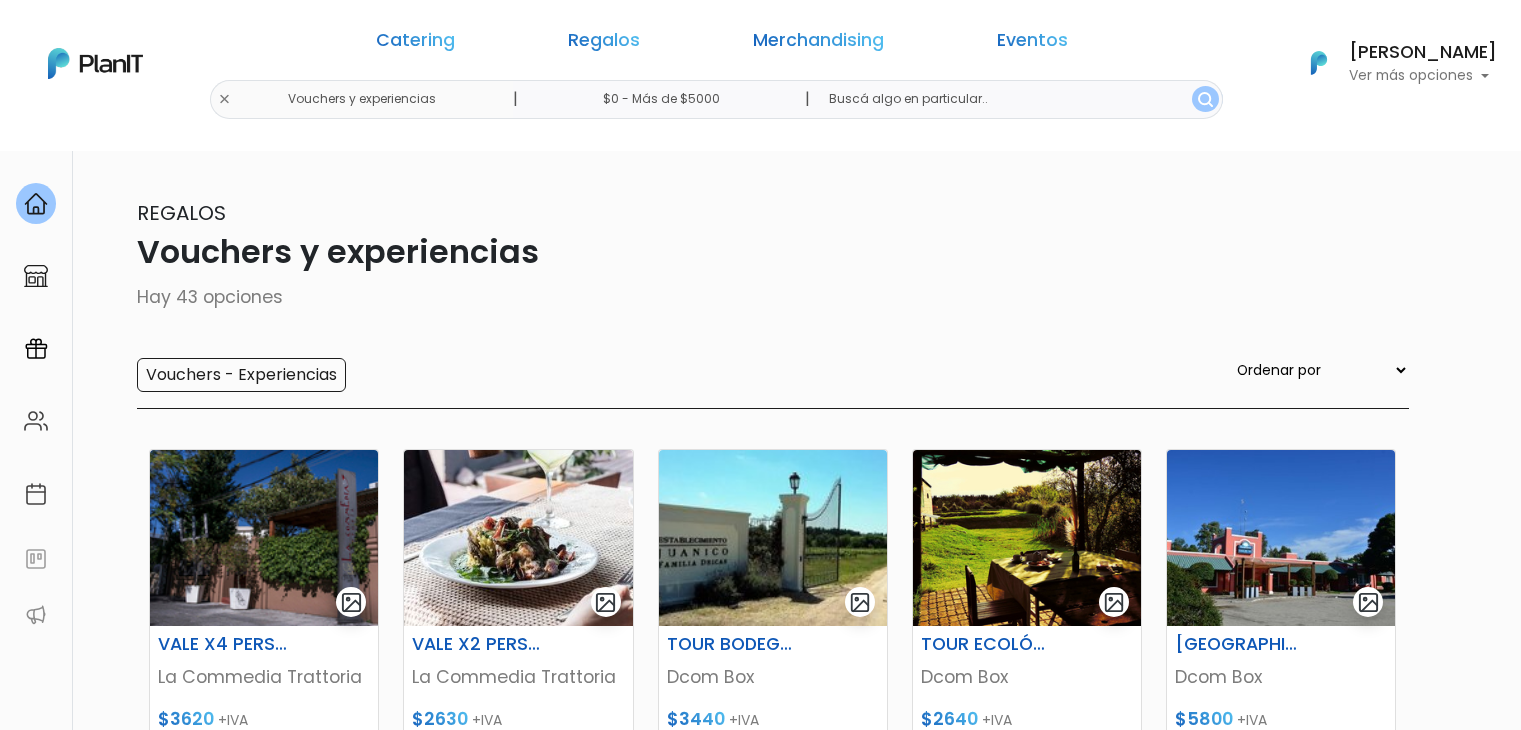 scroll, scrollTop: 0, scrollLeft: 0, axis: both 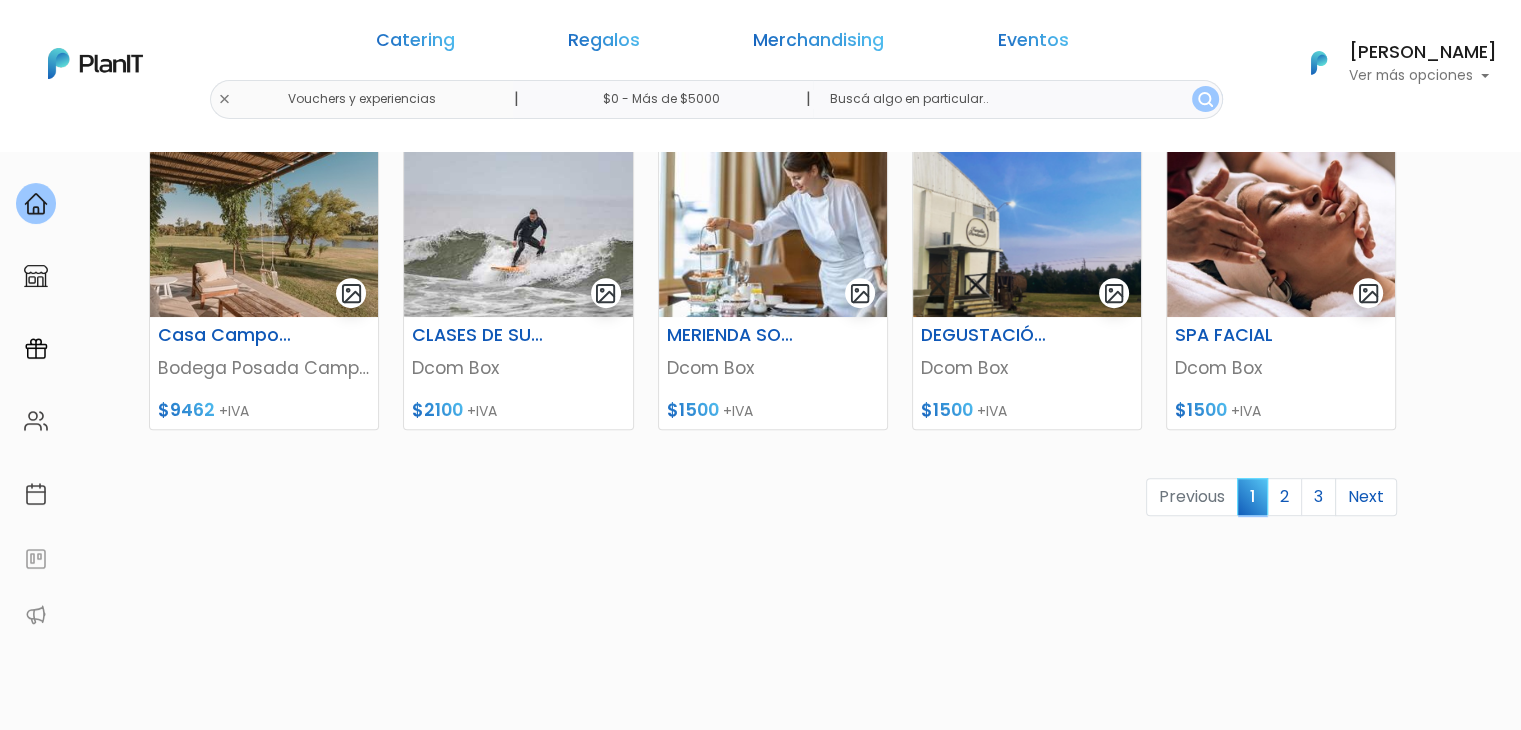 click on "keyboard_arrow_down" at bounding box center (1446, 1917) 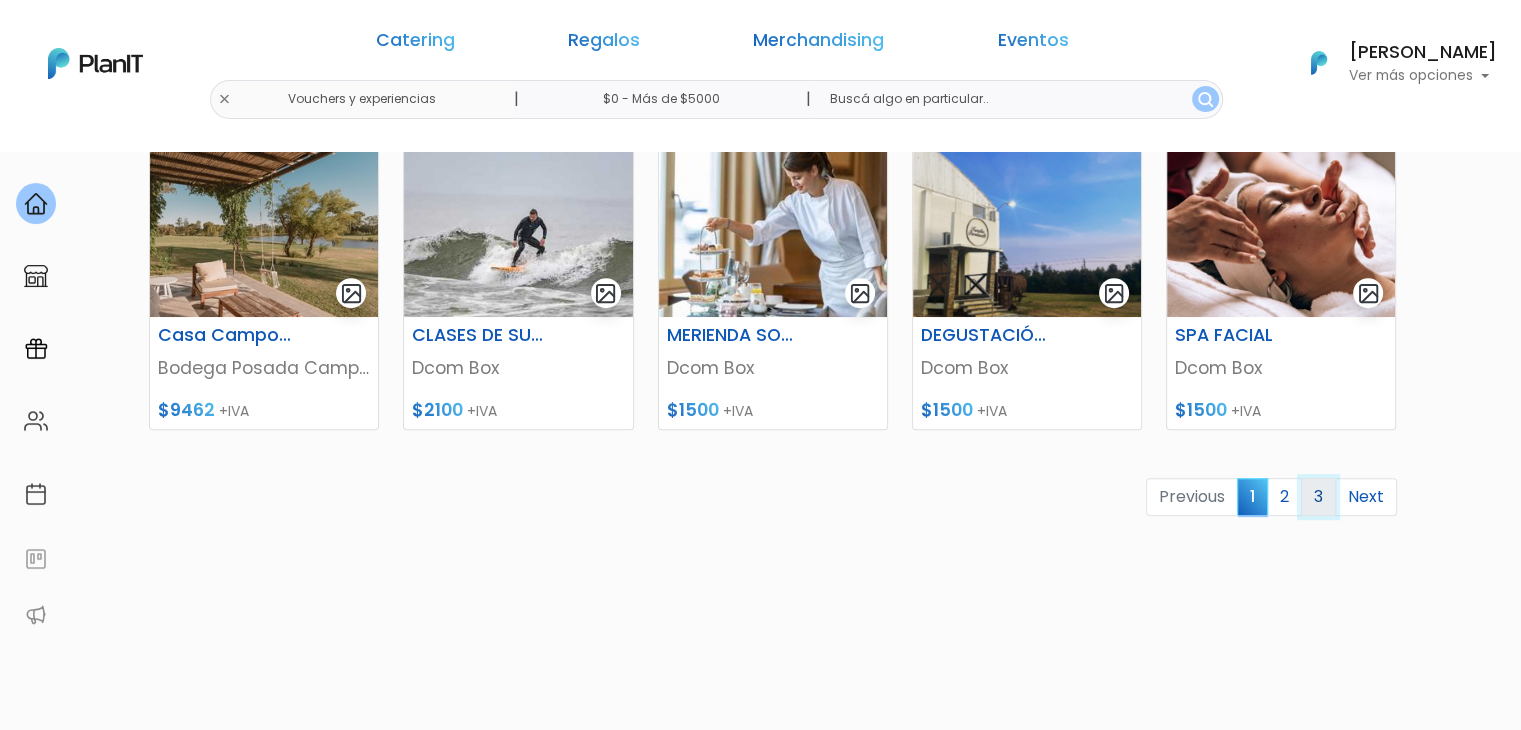 click on "3" at bounding box center [1318, 497] 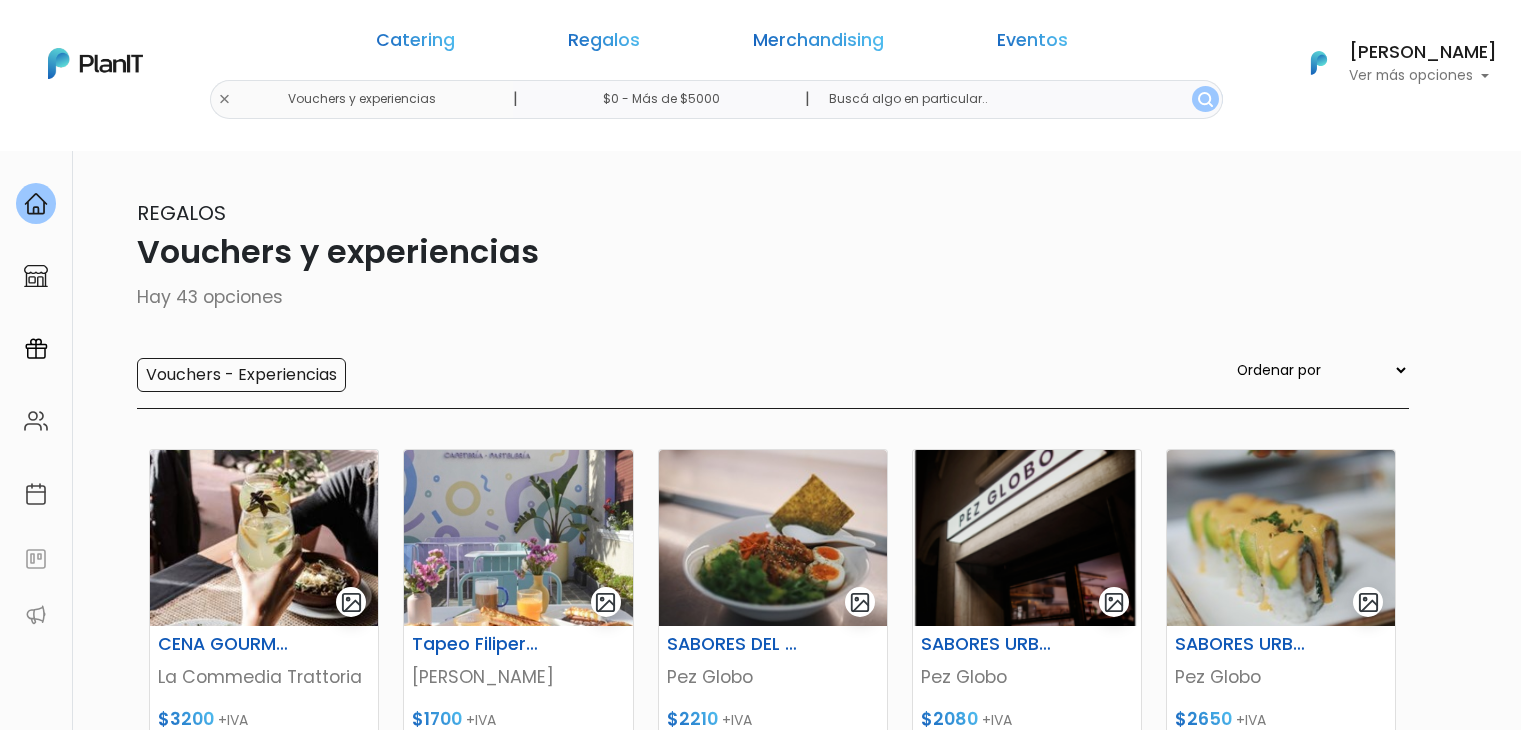 scroll, scrollTop: 0, scrollLeft: 0, axis: both 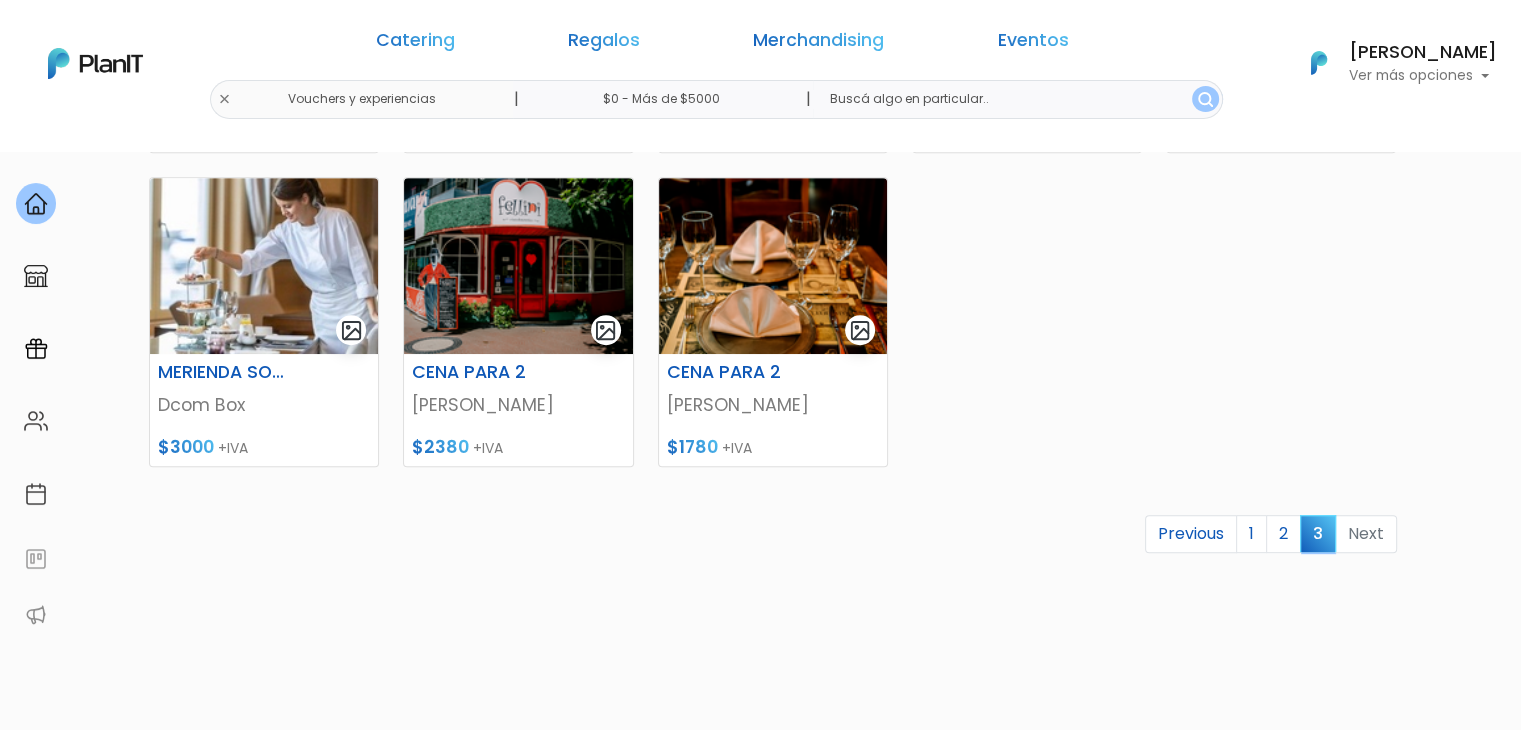 drag, startPoint x: 0, startPoint y: 0, endPoint x: 1530, endPoint y: 483, distance: 1604.428 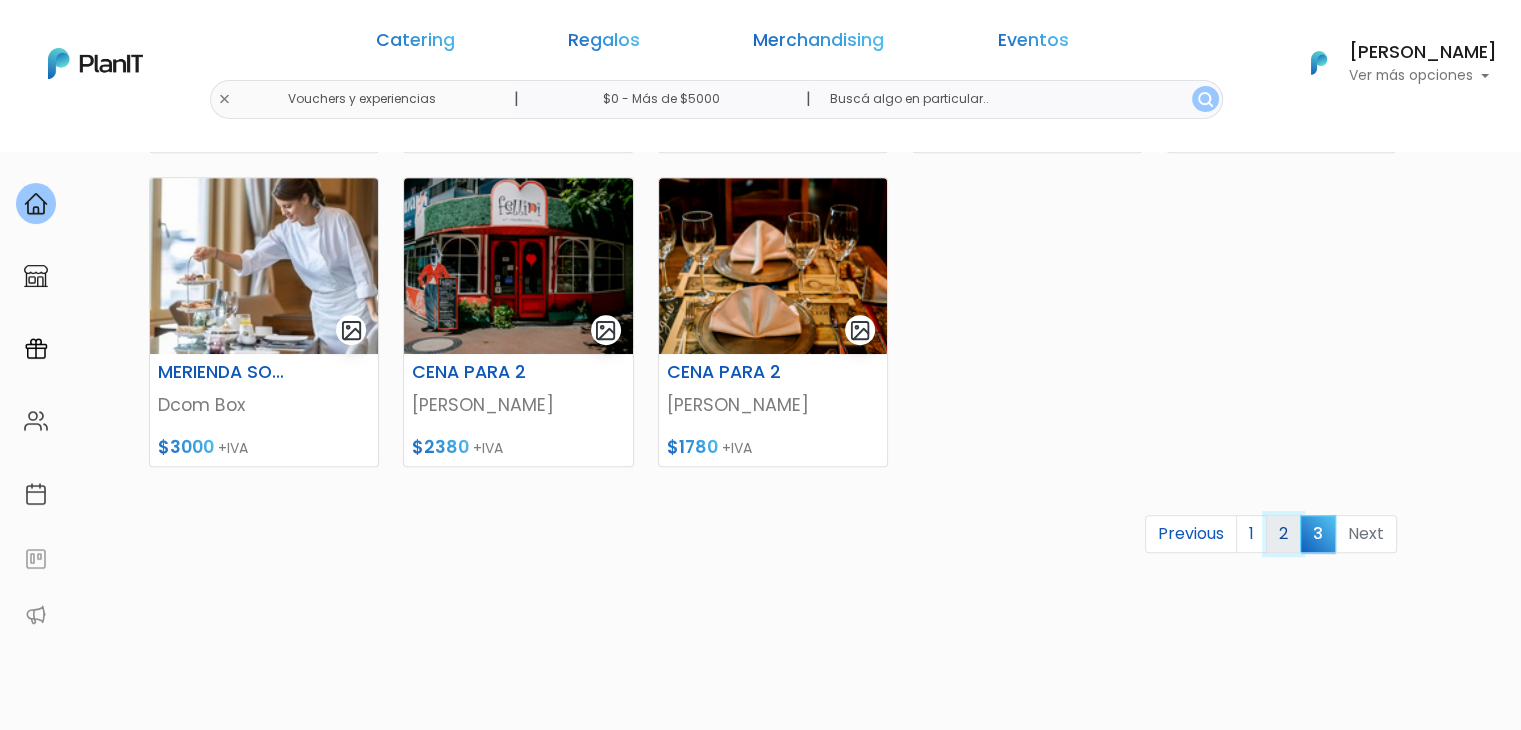 click on "2" at bounding box center [1283, 534] 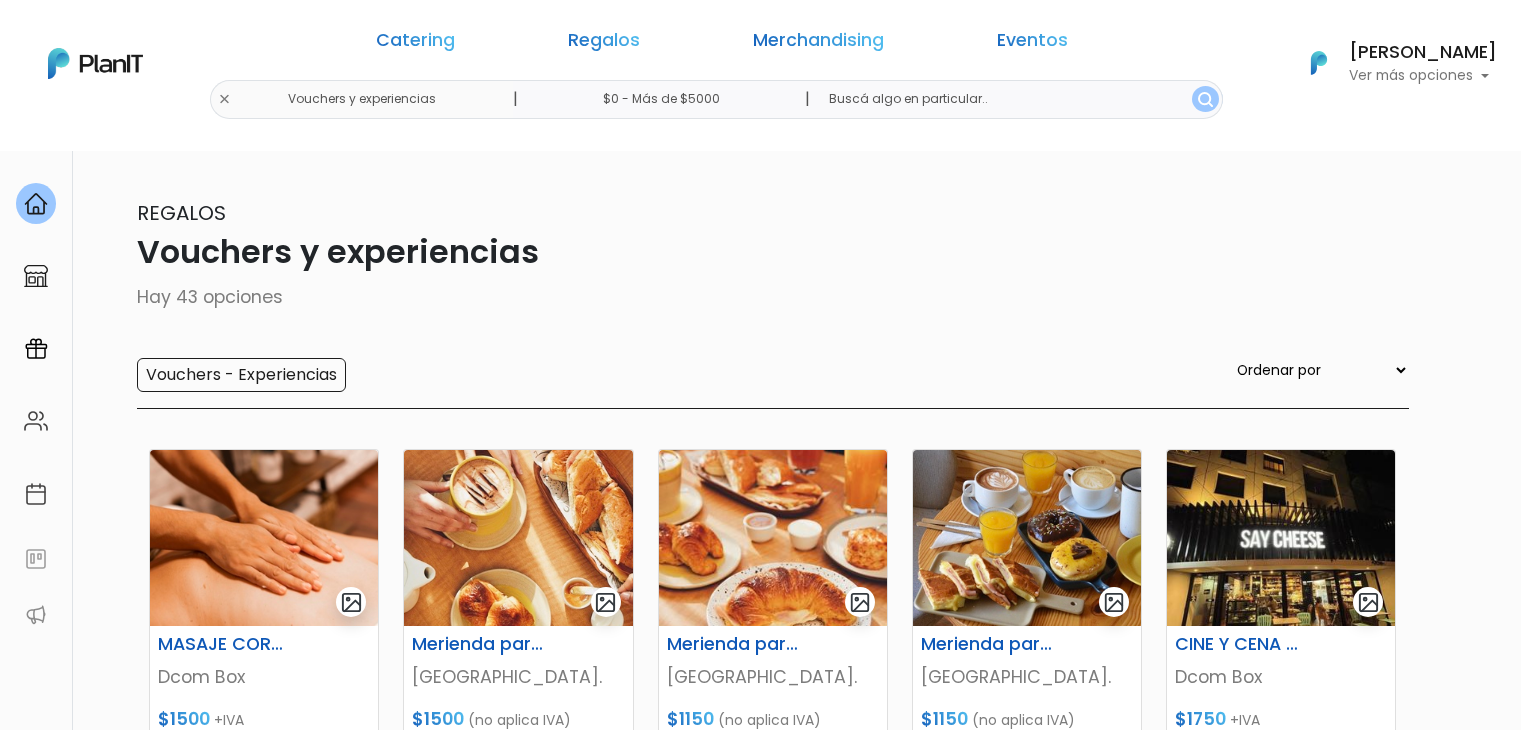 scroll, scrollTop: 0, scrollLeft: 0, axis: both 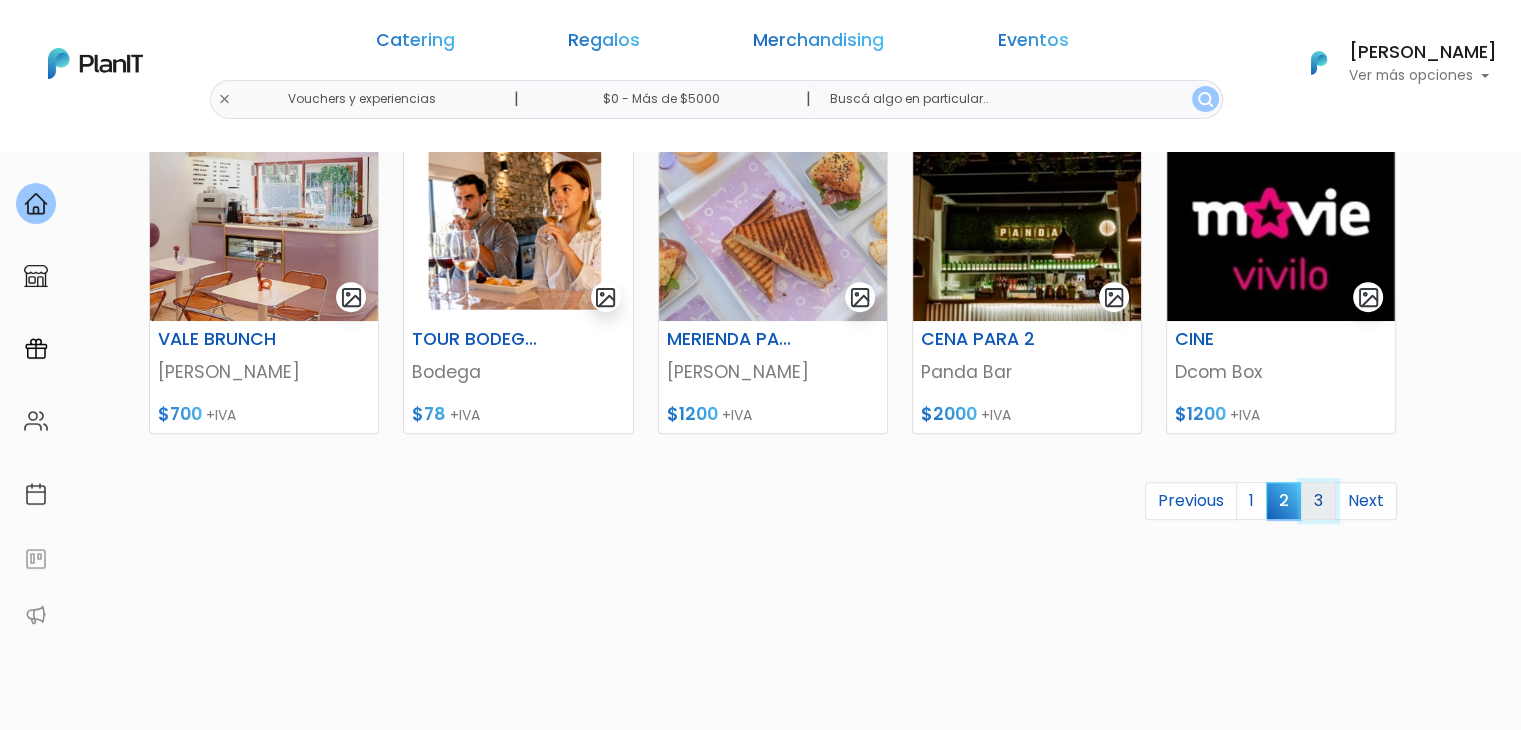 click on "3" at bounding box center [1318, 501] 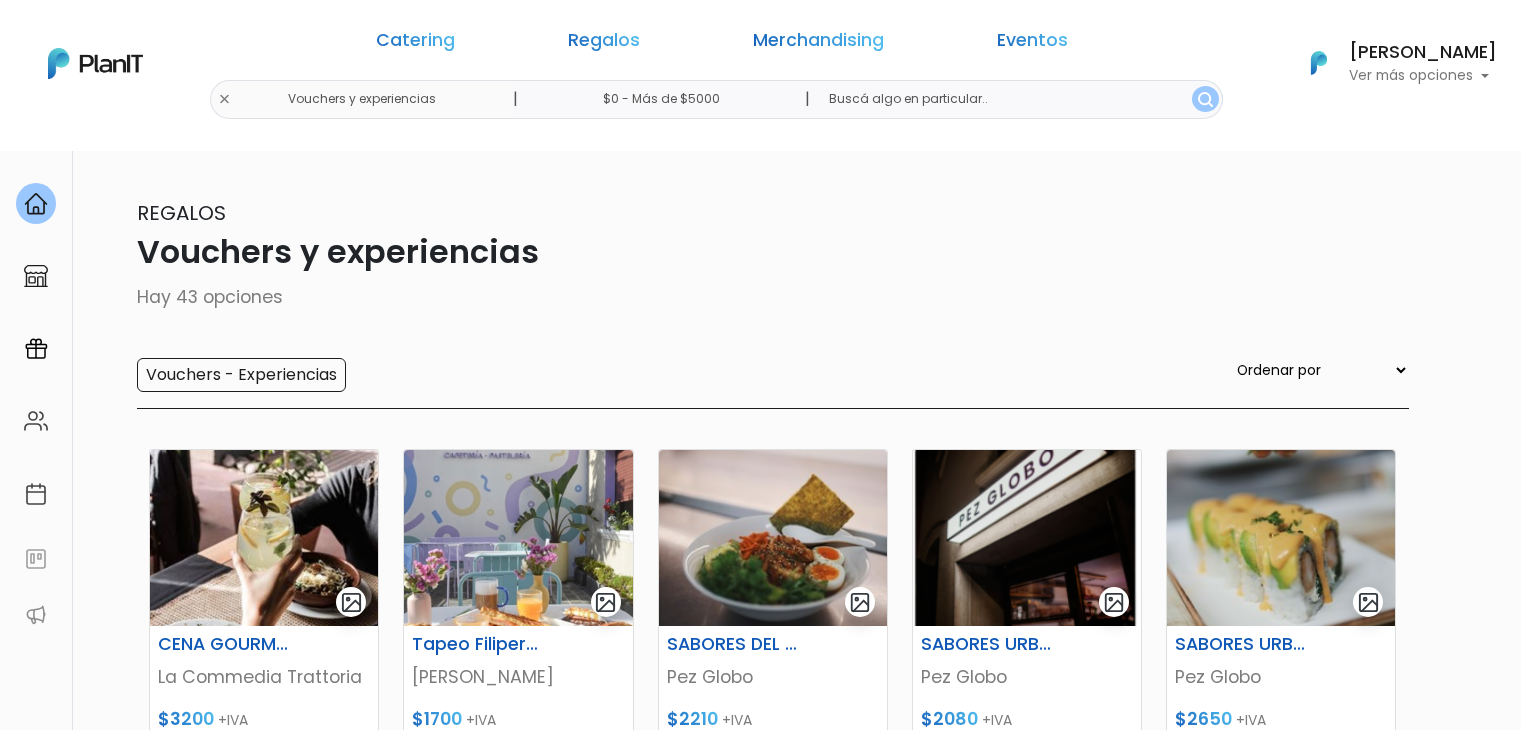 scroll, scrollTop: 0, scrollLeft: 0, axis: both 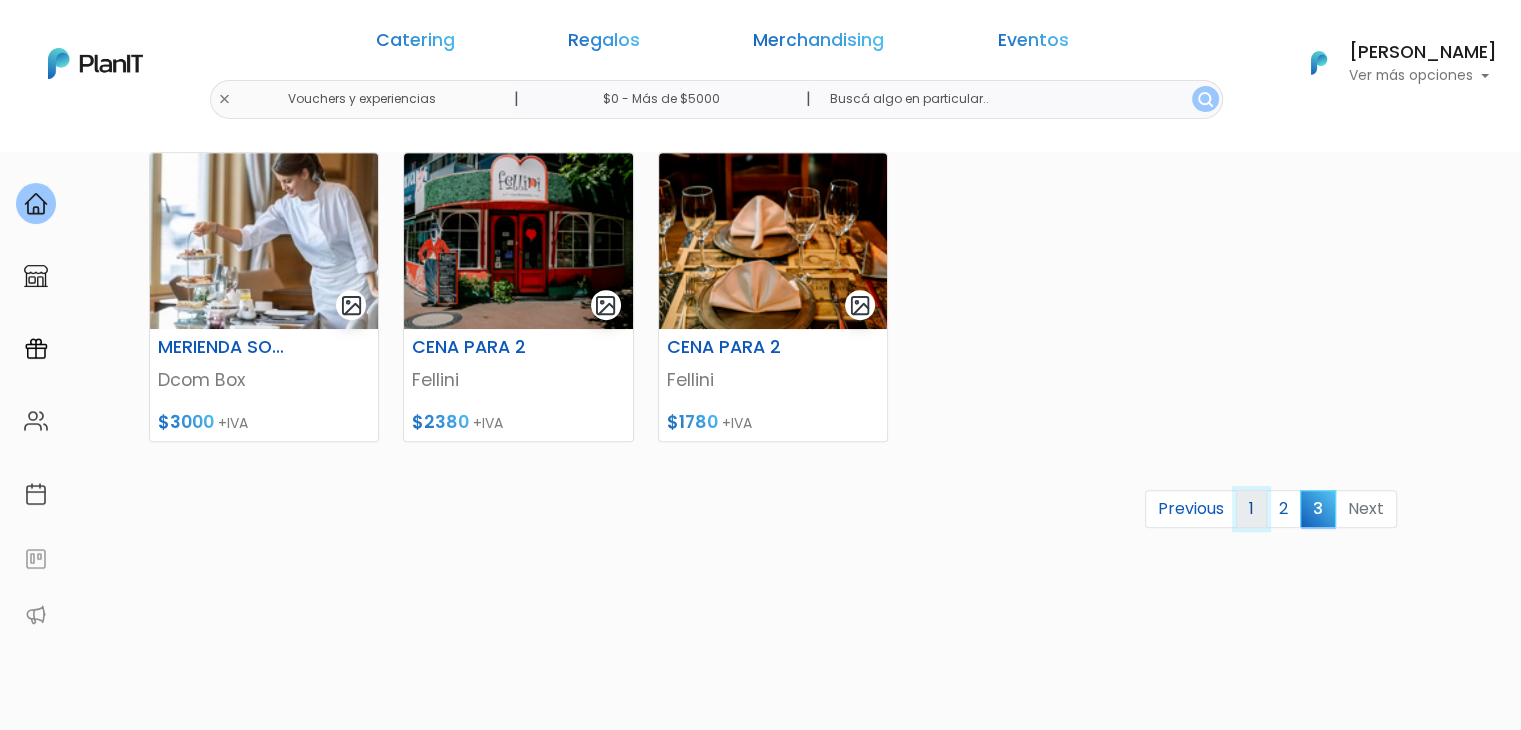 click on "1" at bounding box center (1251, 509) 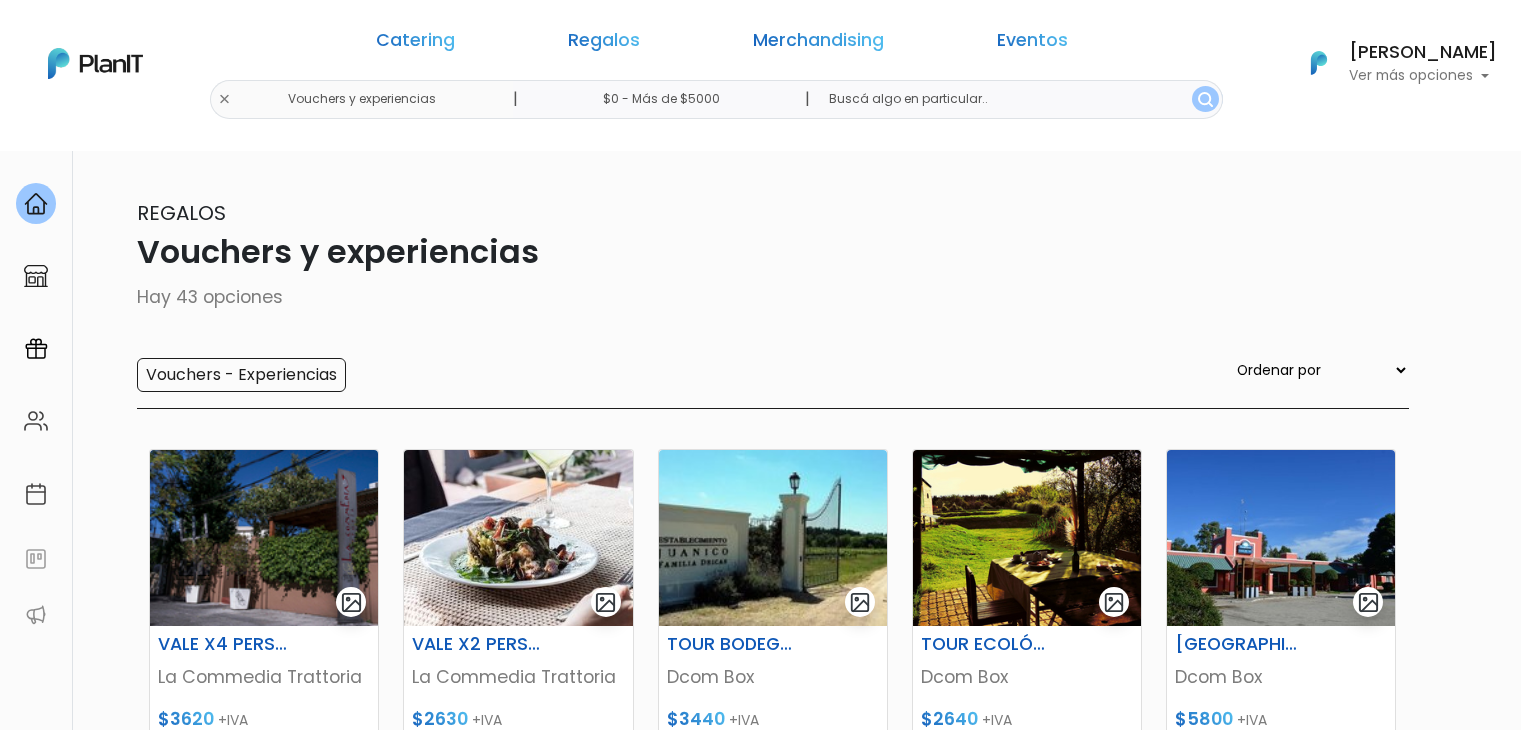 scroll, scrollTop: 0, scrollLeft: 0, axis: both 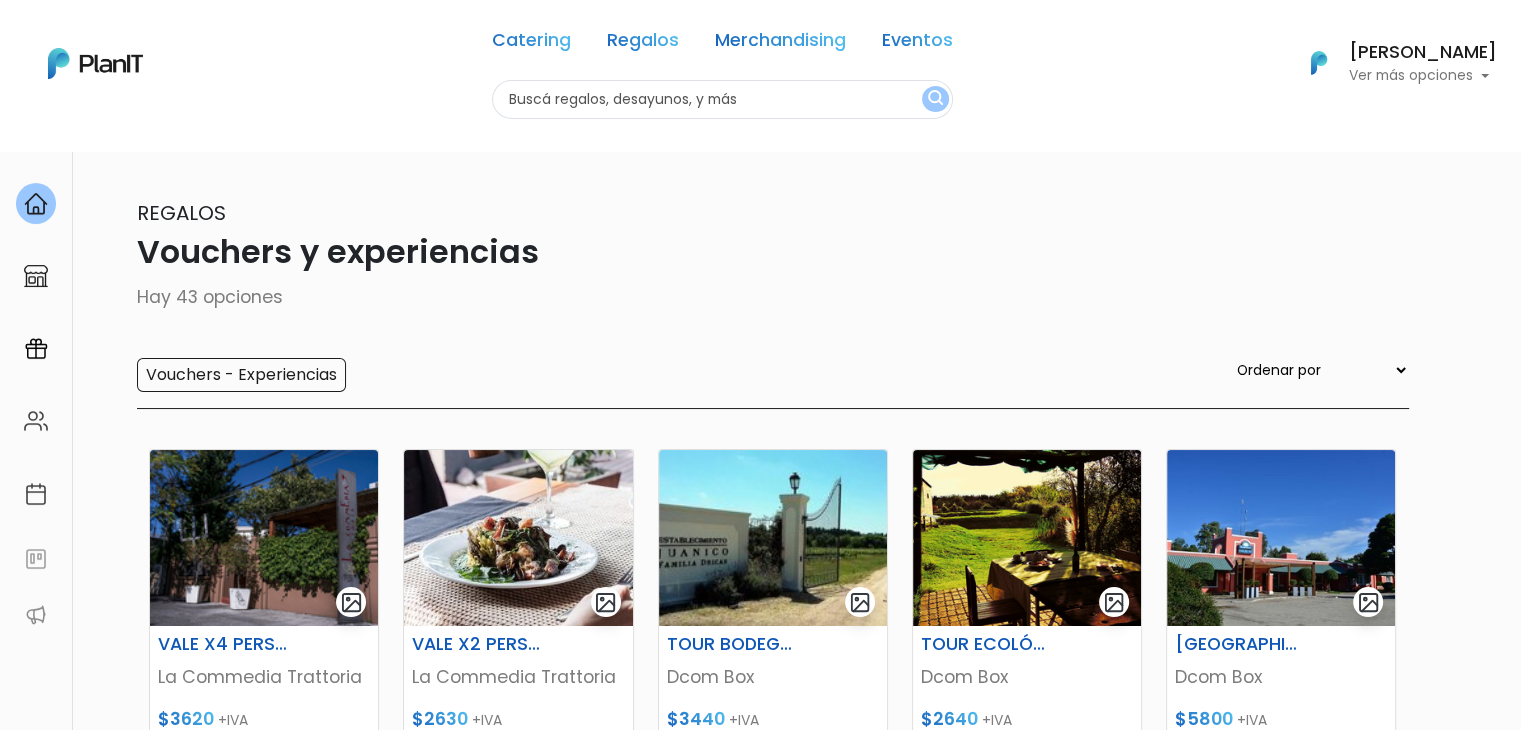 click on "Catering
Regalos
Merchandising
Eventos
Vouchers y experiencias
|
$0 - Más de $5000
|
Catering
Regalos
Merchandising
Eventos
Categoría" at bounding box center [760, 63] 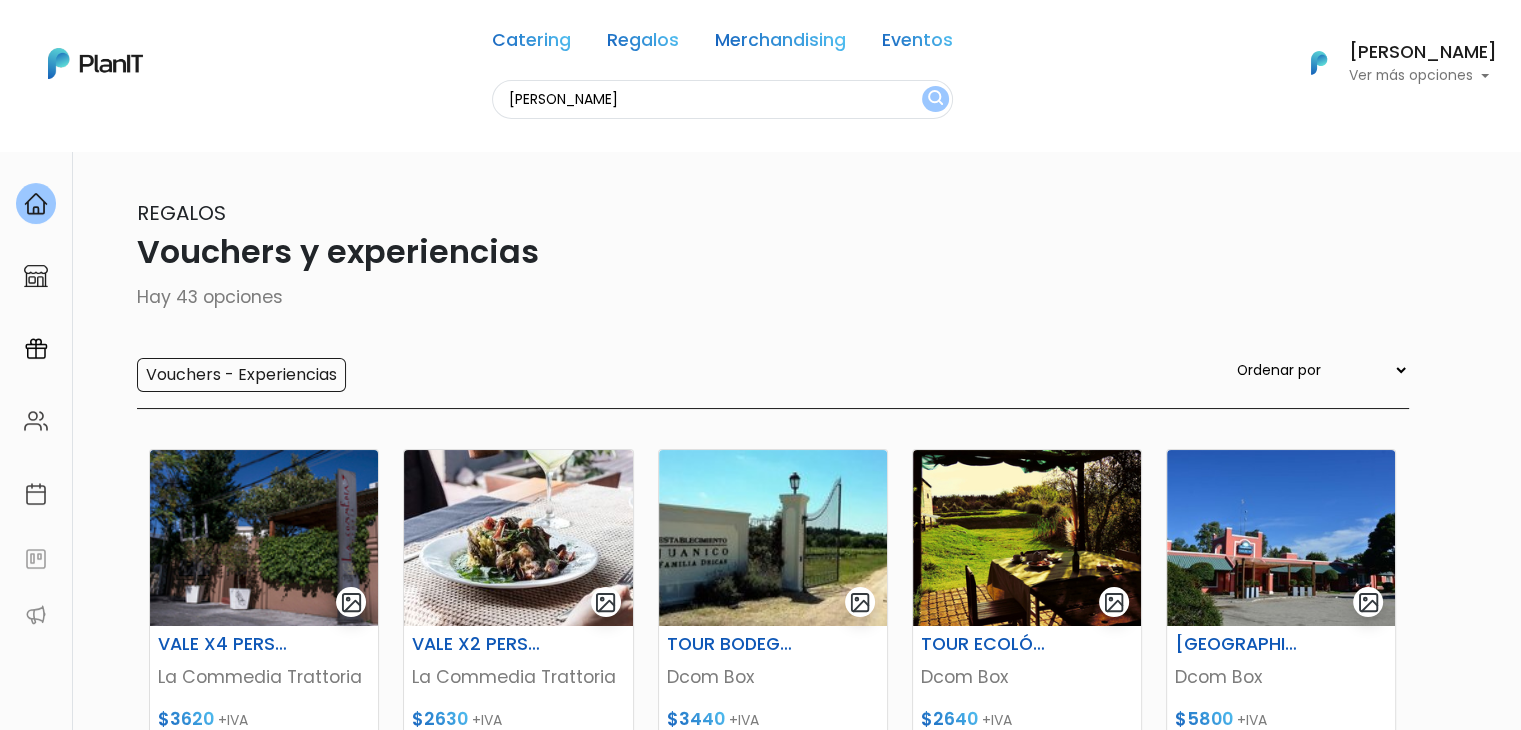 type on "maria" 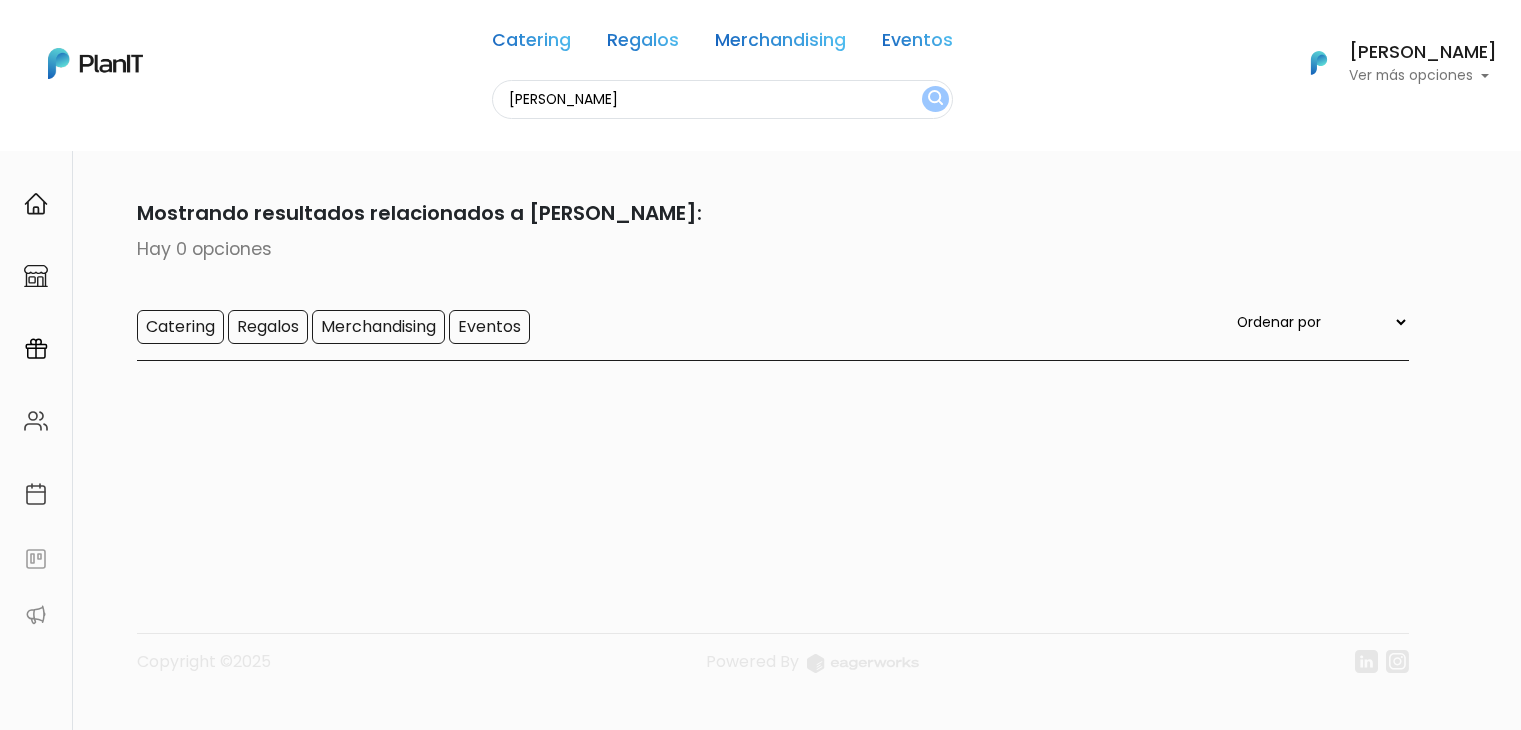 scroll, scrollTop: 0, scrollLeft: 0, axis: both 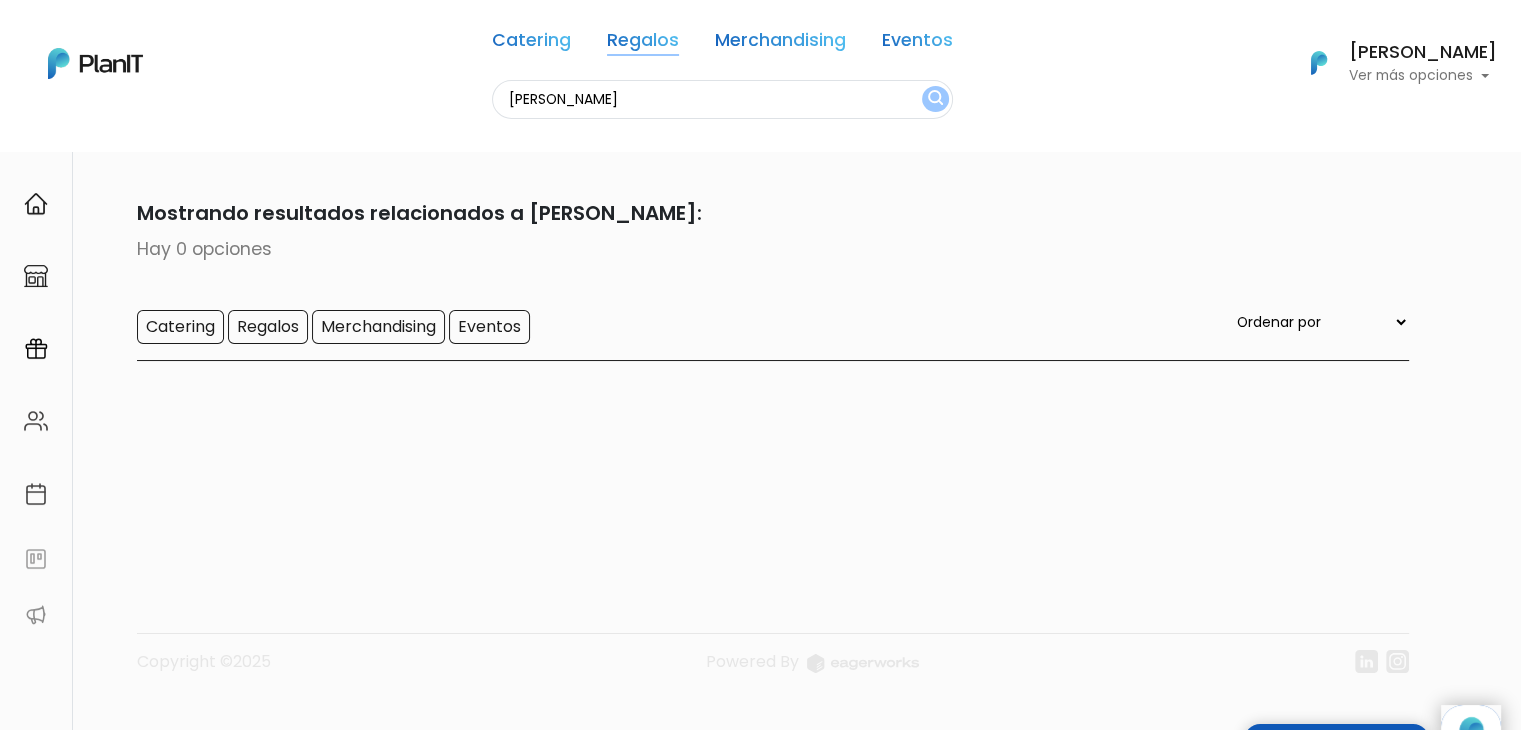 click on "Regalos" at bounding box center [643, 44] 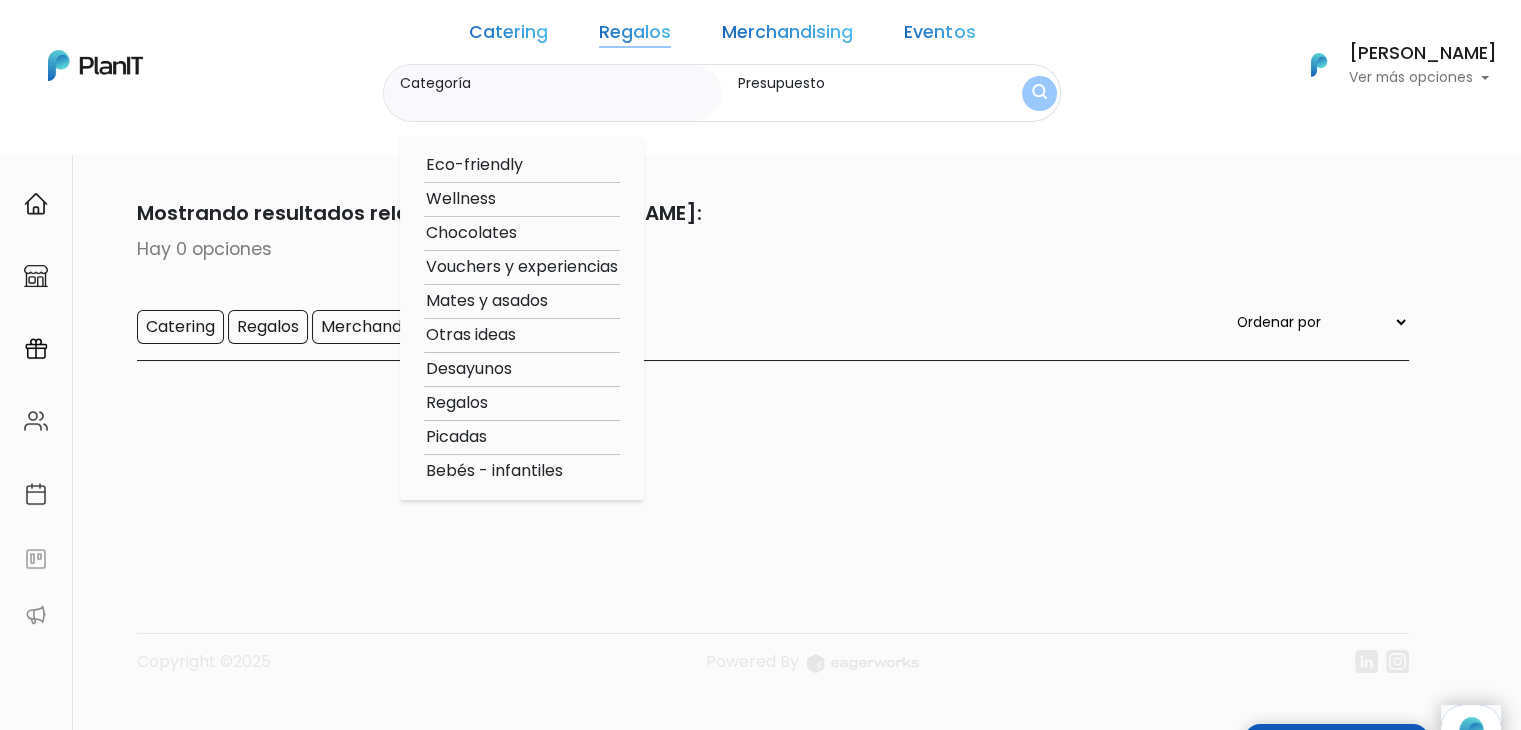 click on "Vouchers y experiencias" at bounding box center (522, 267) 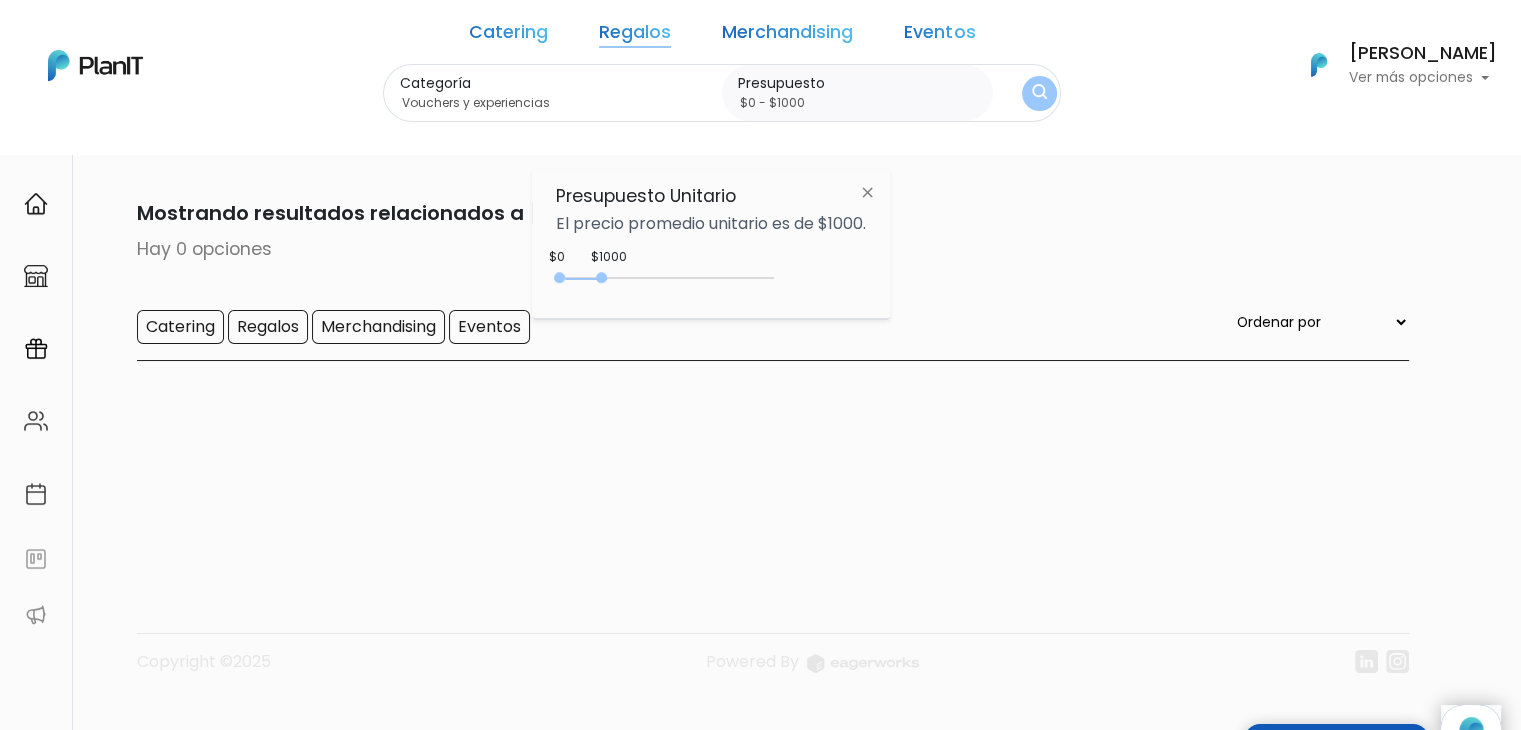 drag, startPoint x: 594, startPoint y: 269, endPoint x: 716, endPoint y: 273, distance: 122.06556 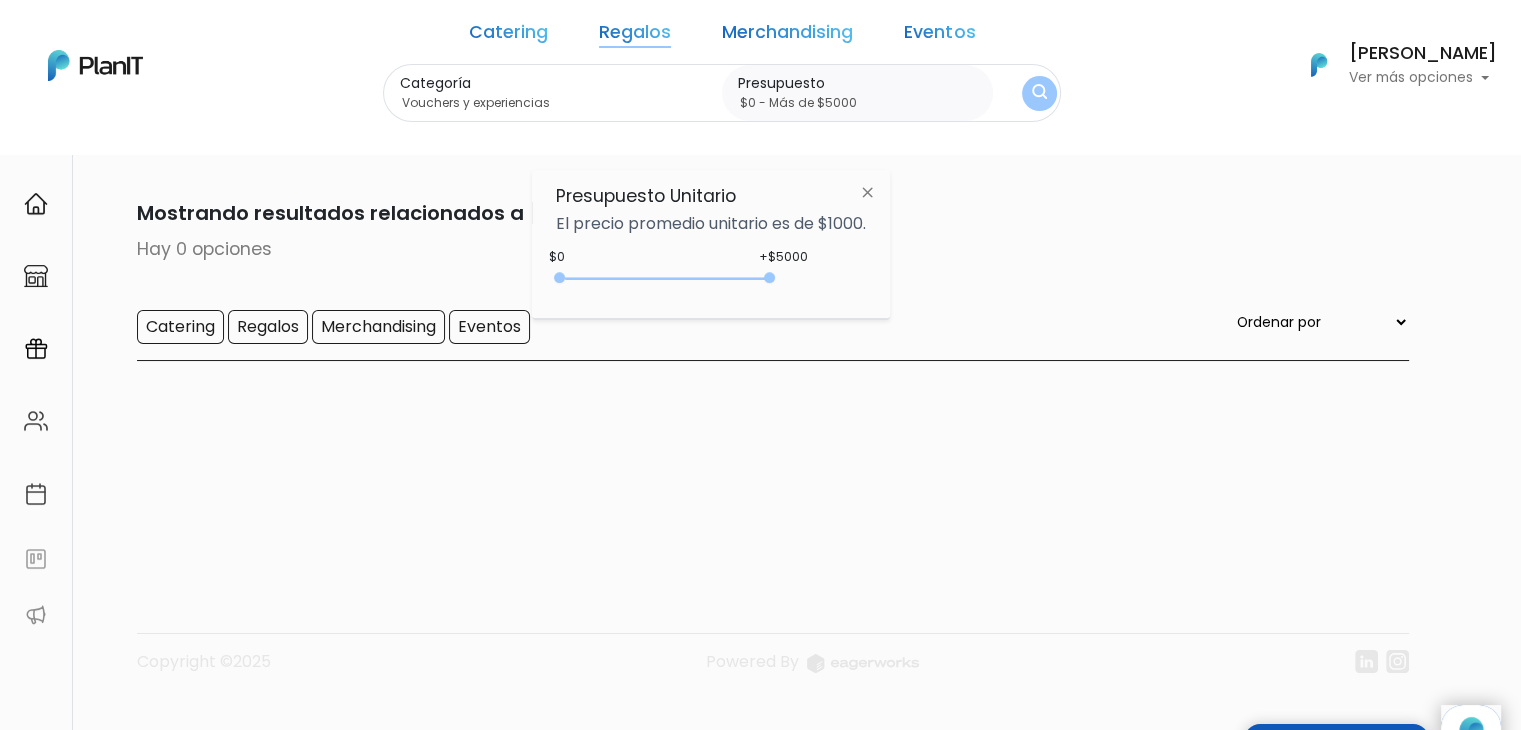 type on "$0 - Más de $5000" 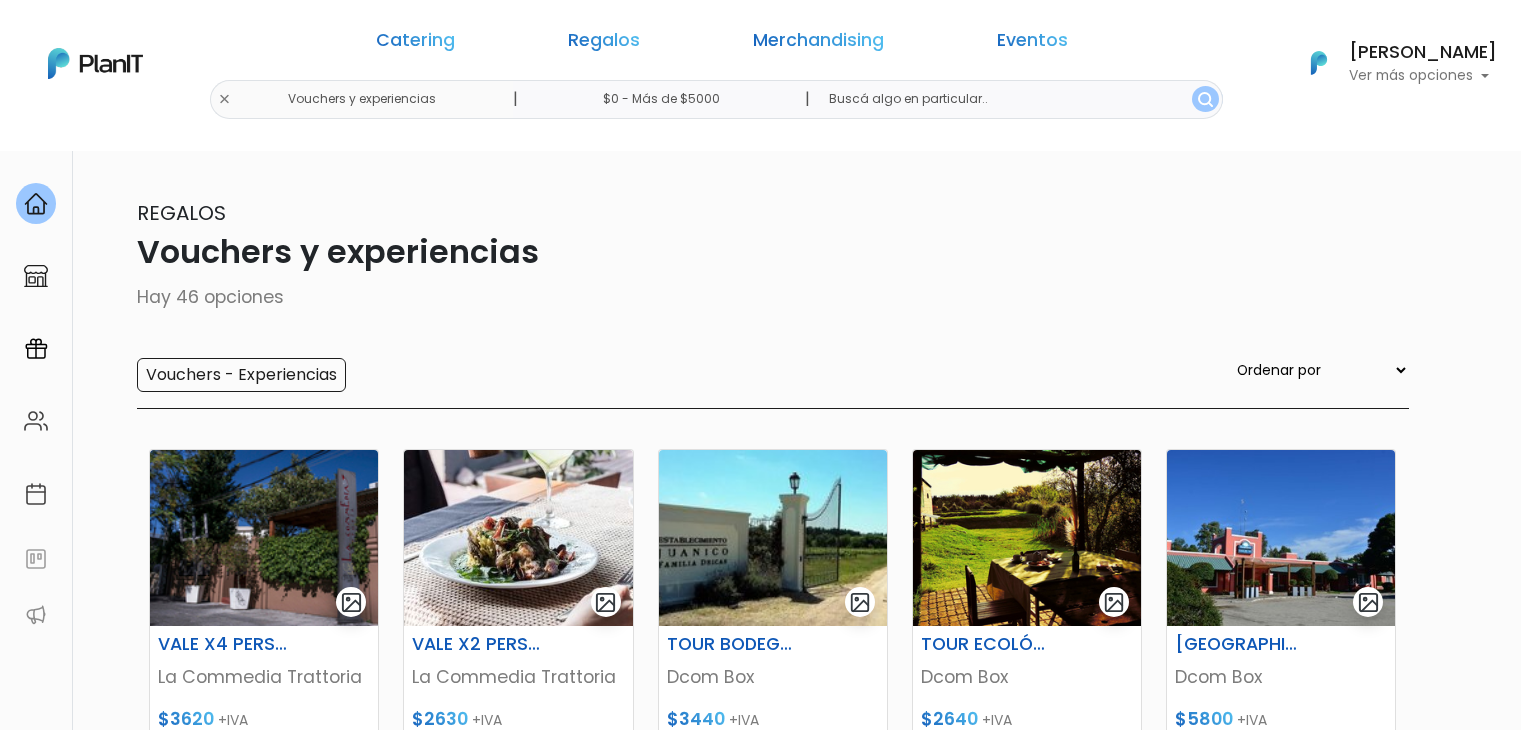 scroll, scrollTop: 0, scrollLeft: 0, axis: both 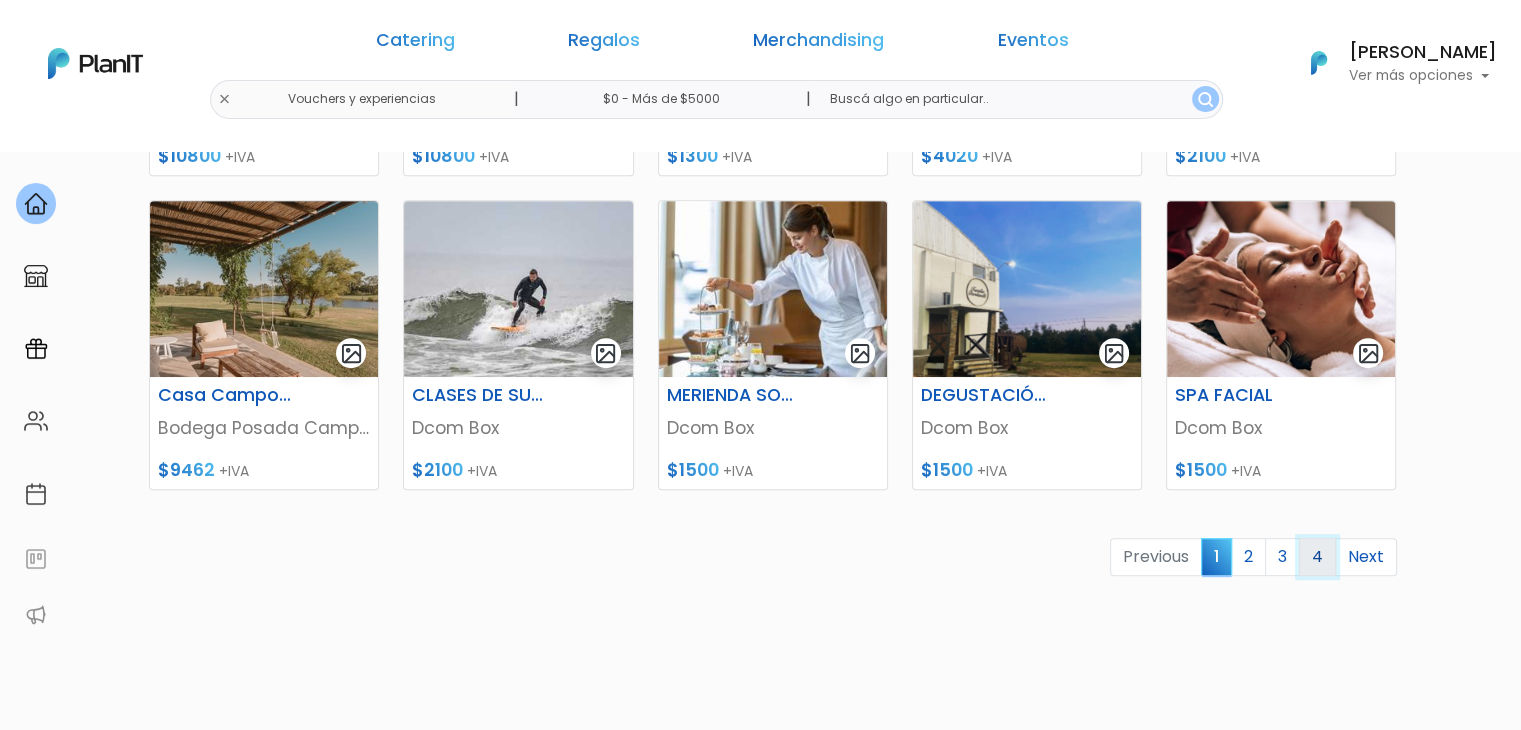 click on "4" at bounding box center (1317, 557) 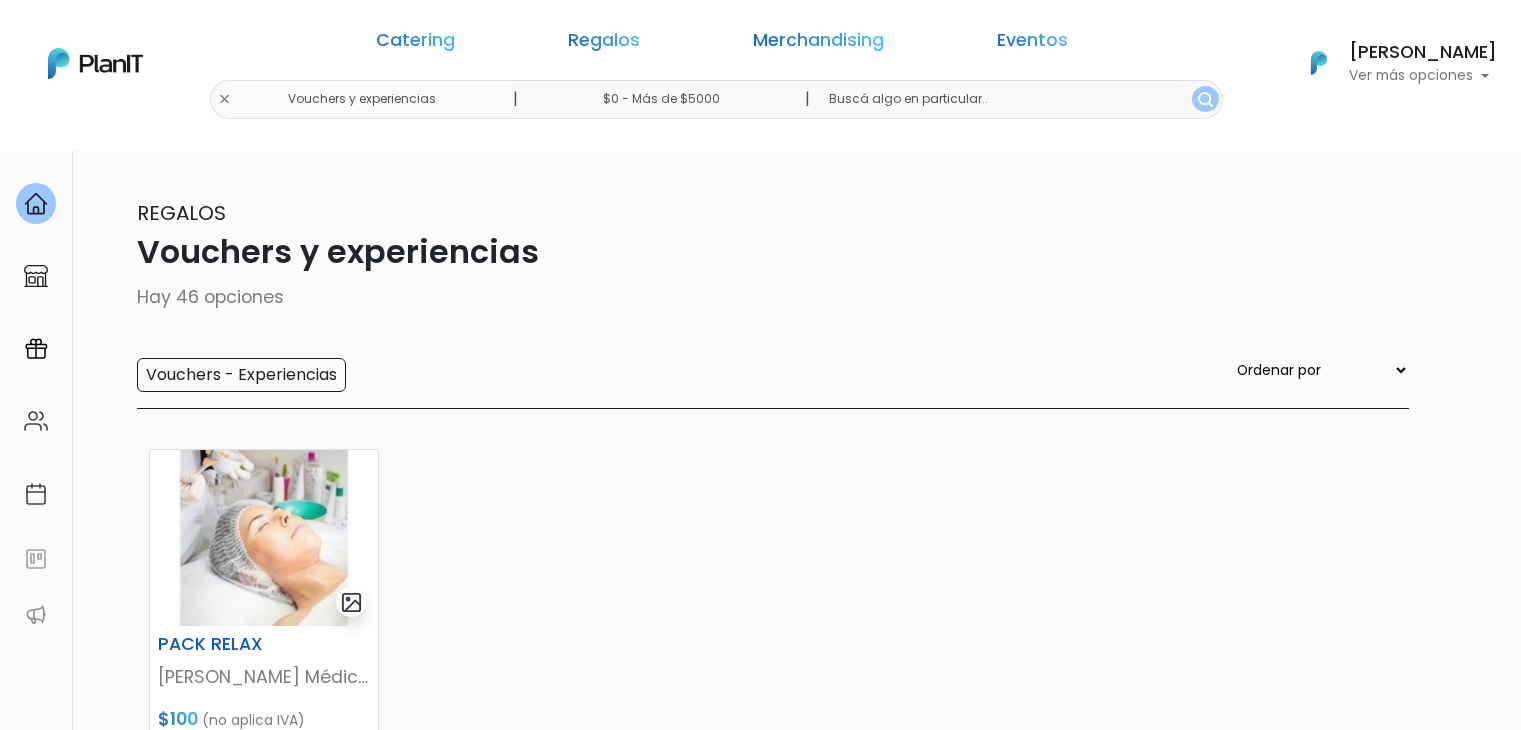 scroll, scrollTop: 0, scrollLeft: 0, axis: both 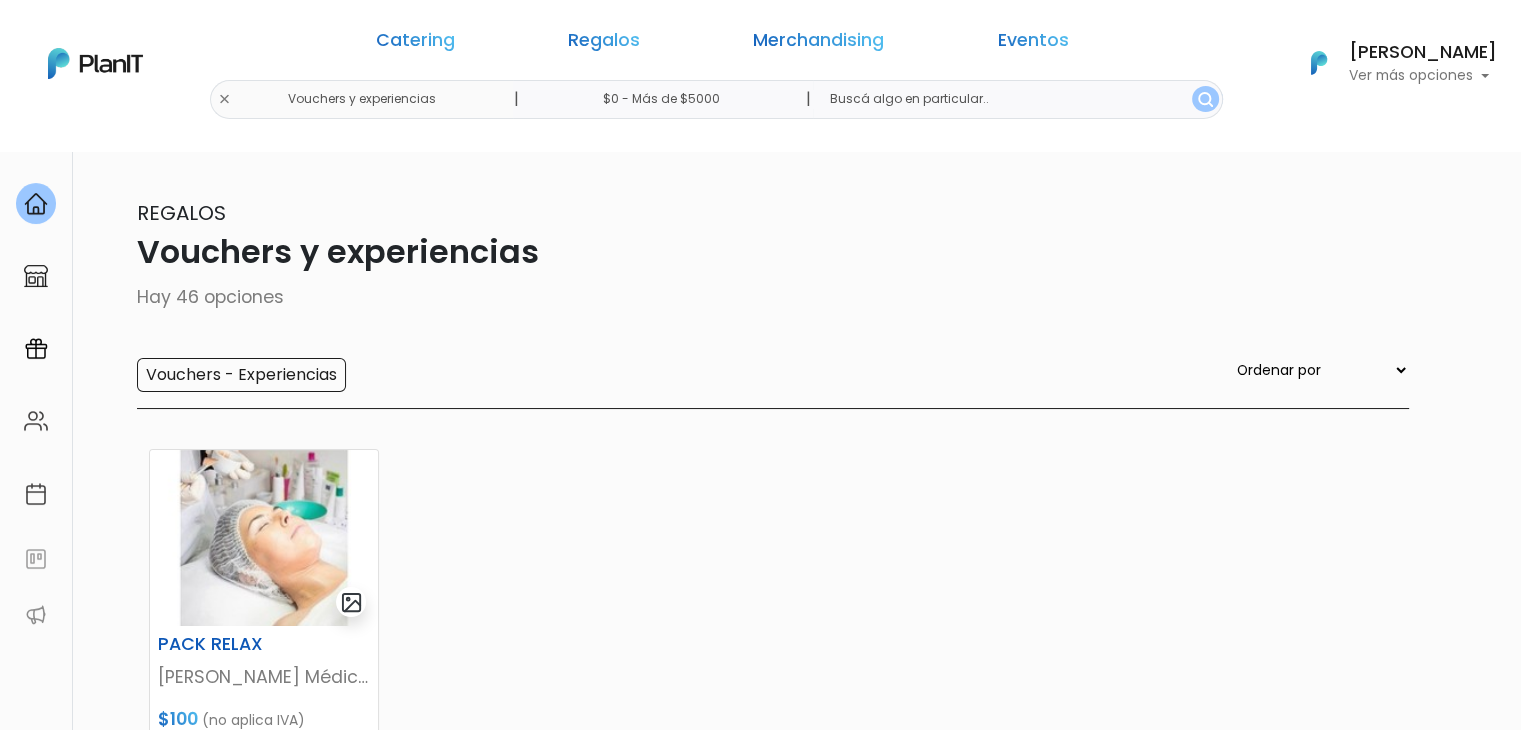 drag, startPoint x: 1535, startPoint y: 68, endPoint x: 1491, endPoint y: -87, distance: 161.12418 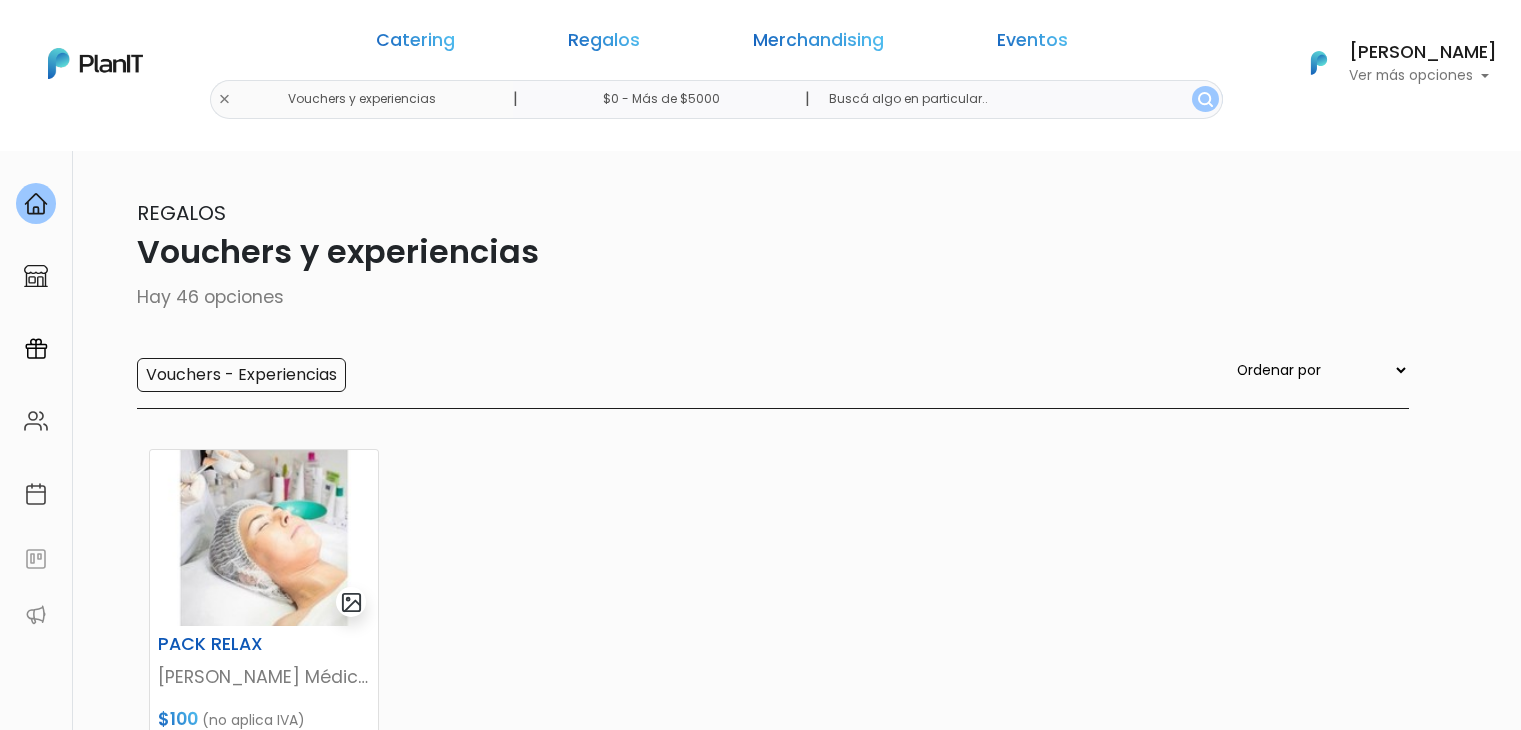 scroll, scrollTop: 0, scrollLeft: 0, axis: both 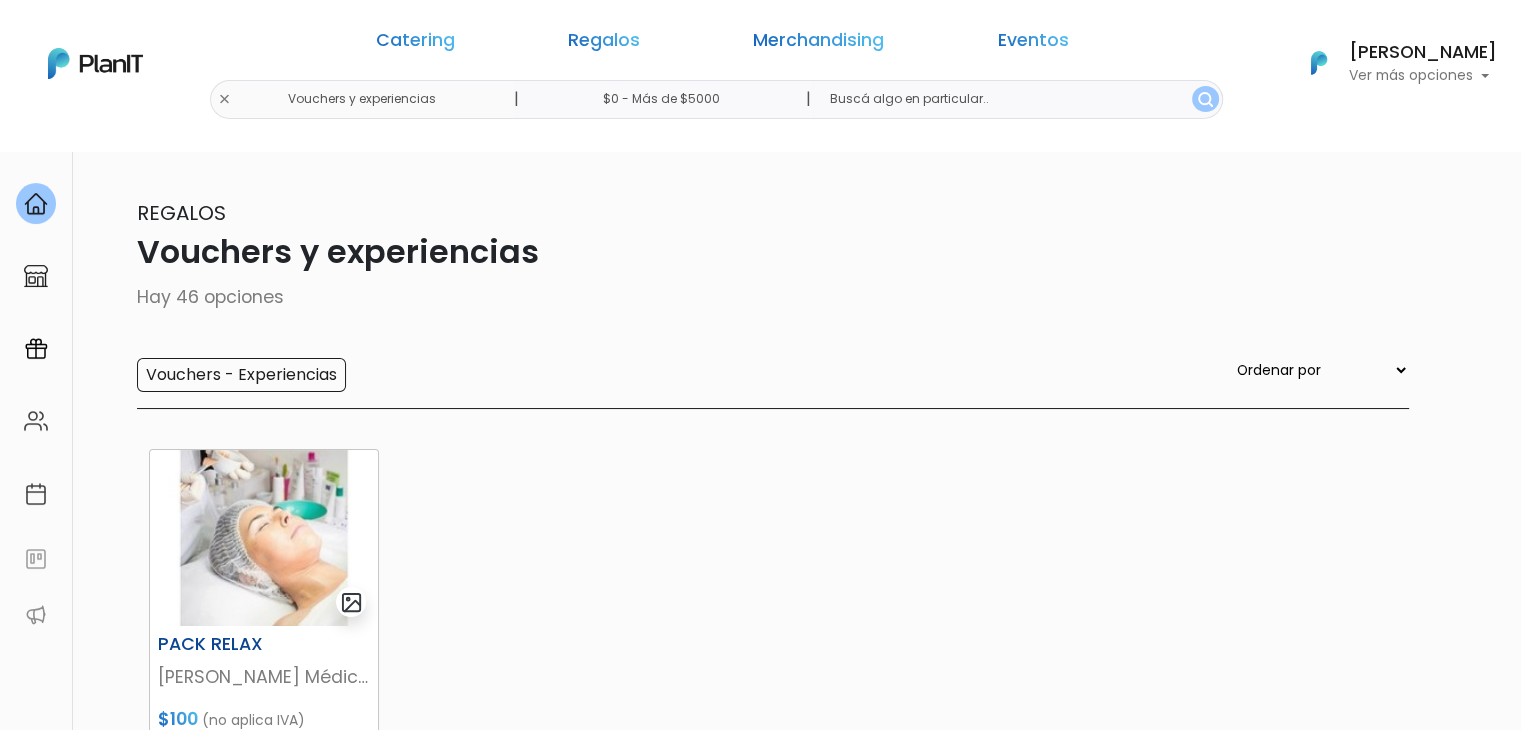 click at bounding box center [264, 538] 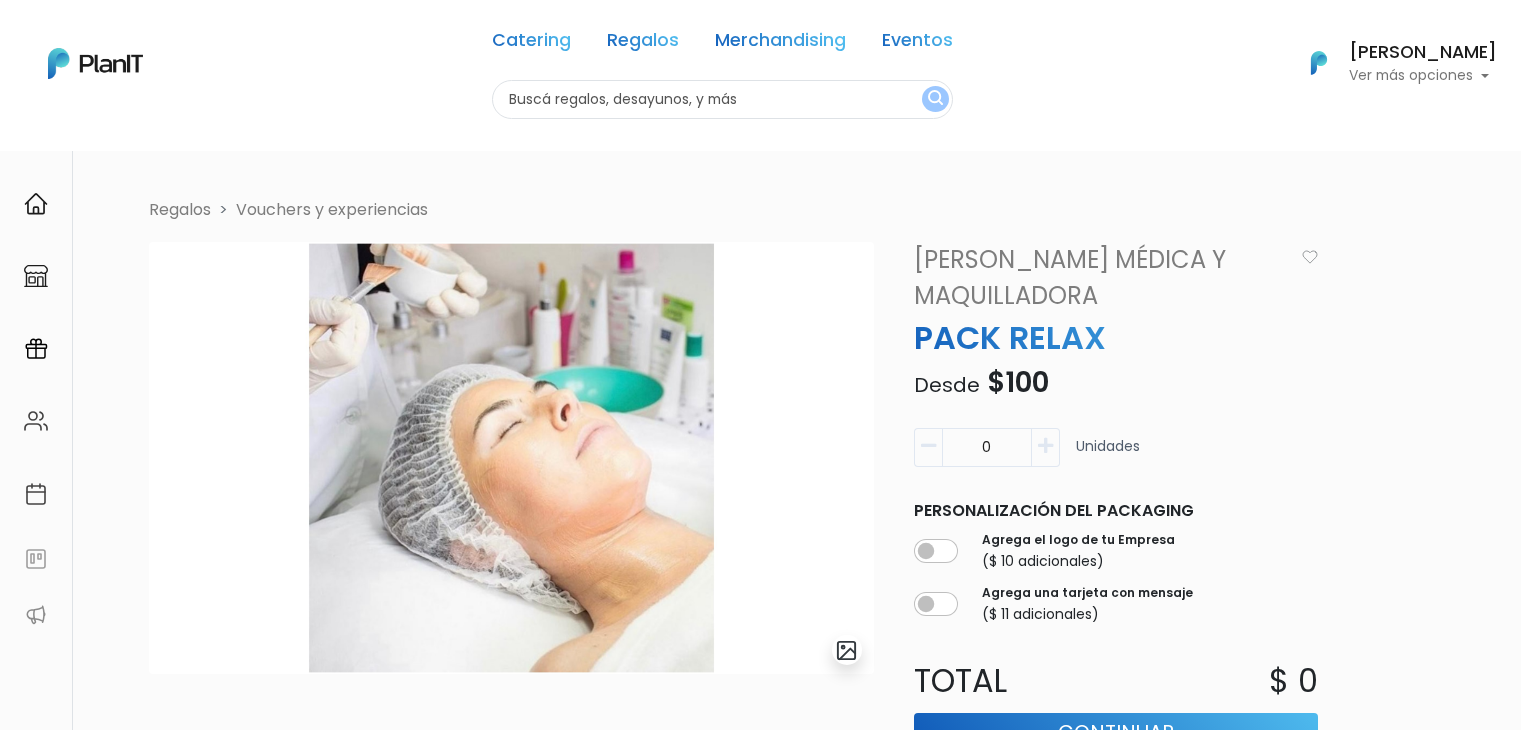 scroll, scrollTop: 0, scrollLeft: 0, axis: both 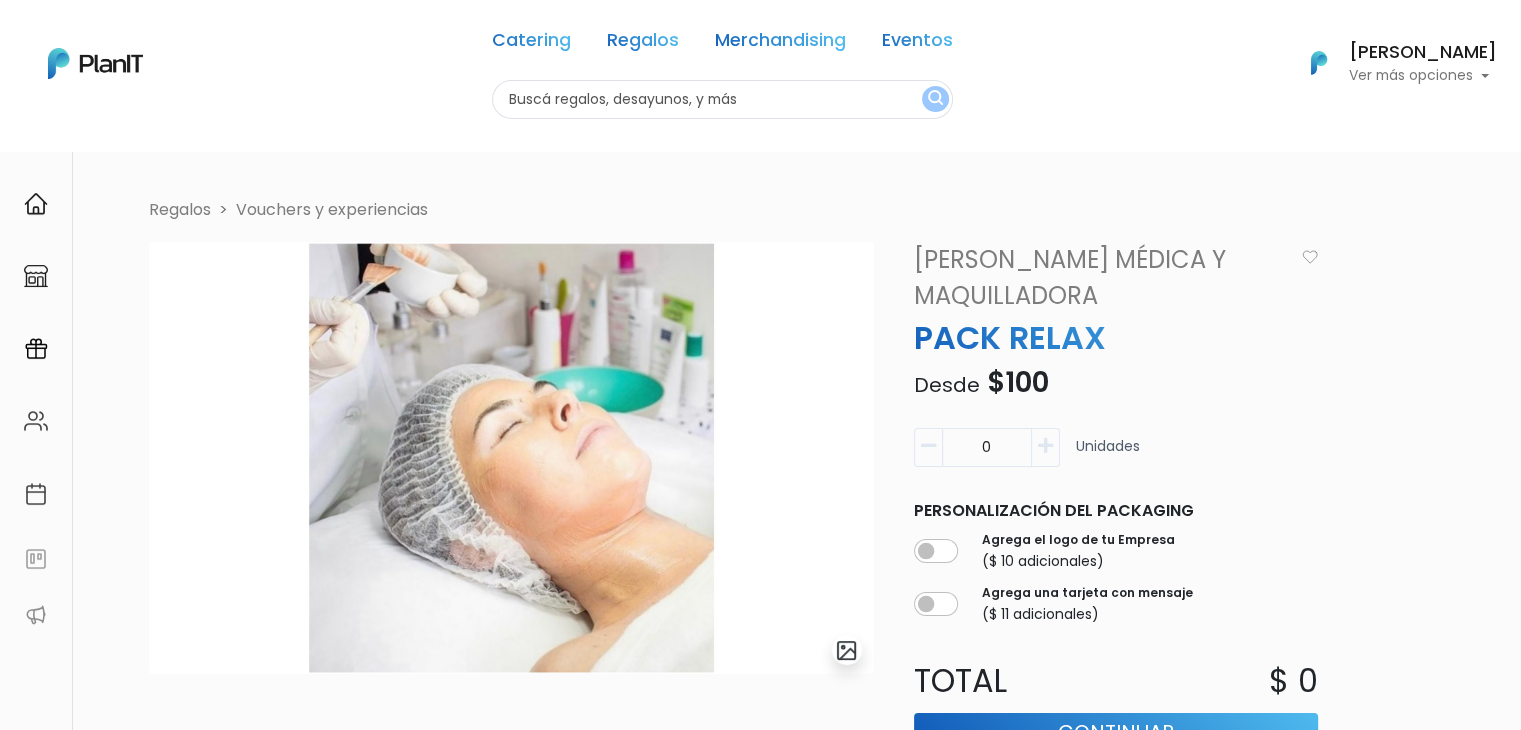 click at bounding box center (1045, 446) 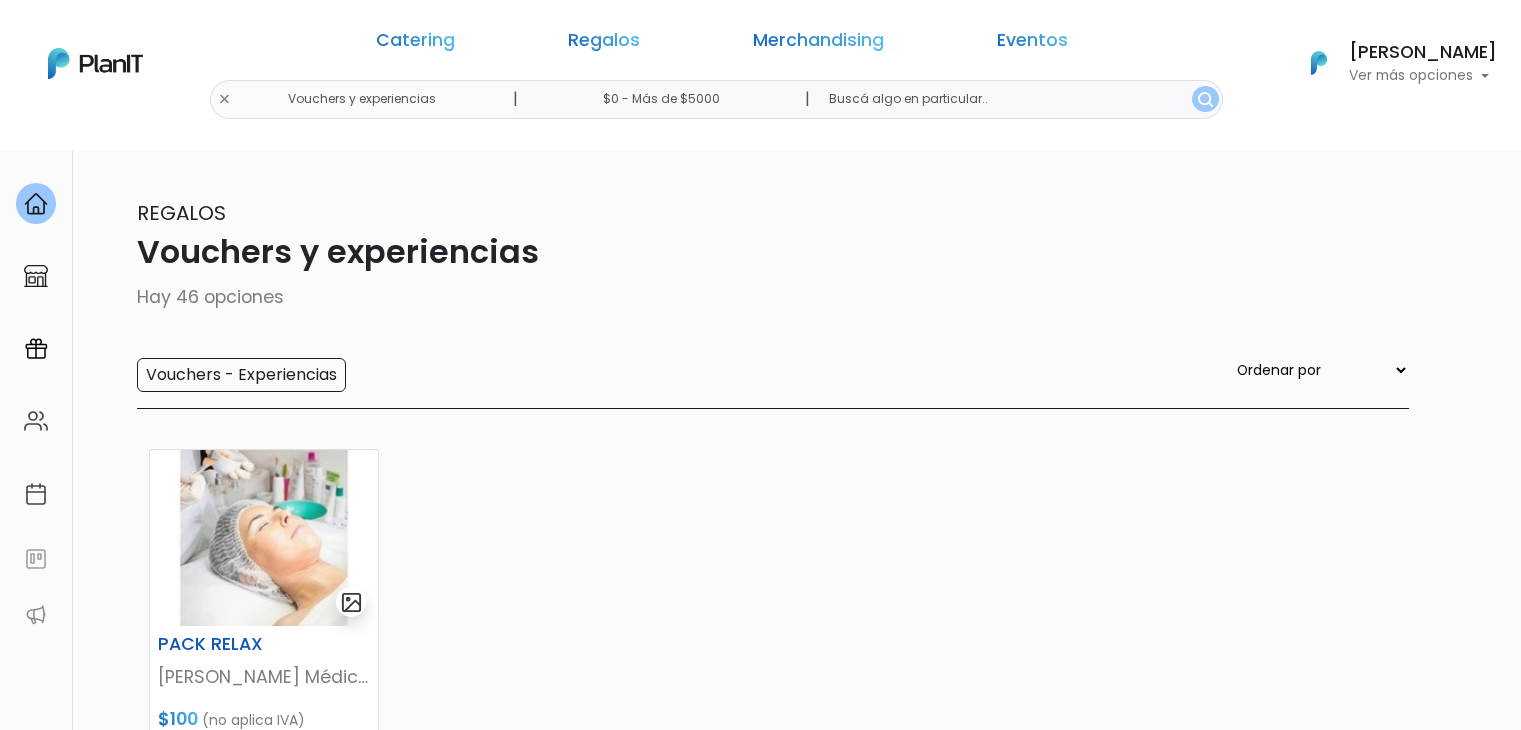 scroll, scrollTop: 0, scrollLeft: 0, axis: both 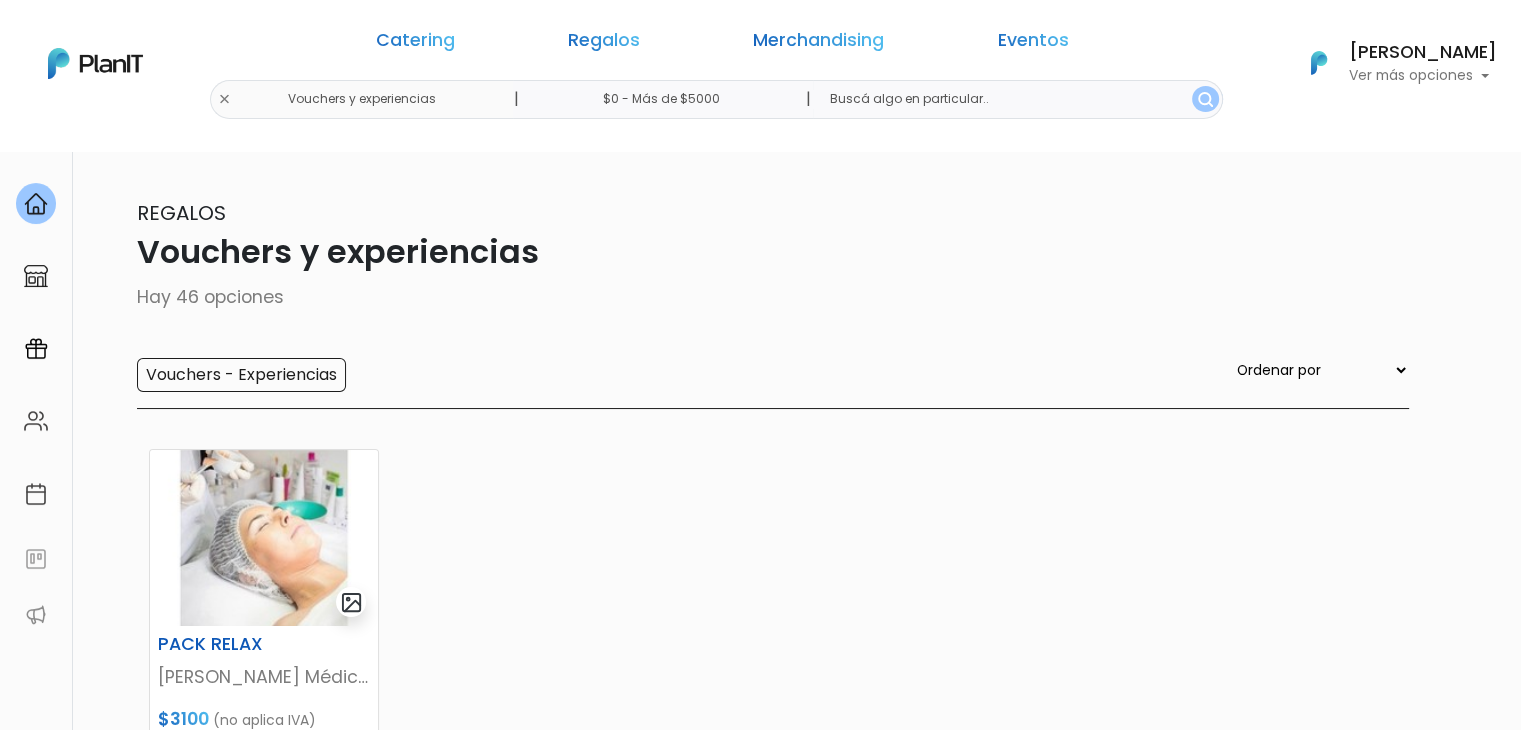 click on "[PERSON_NAME]" at bounding box center (1423, 53) 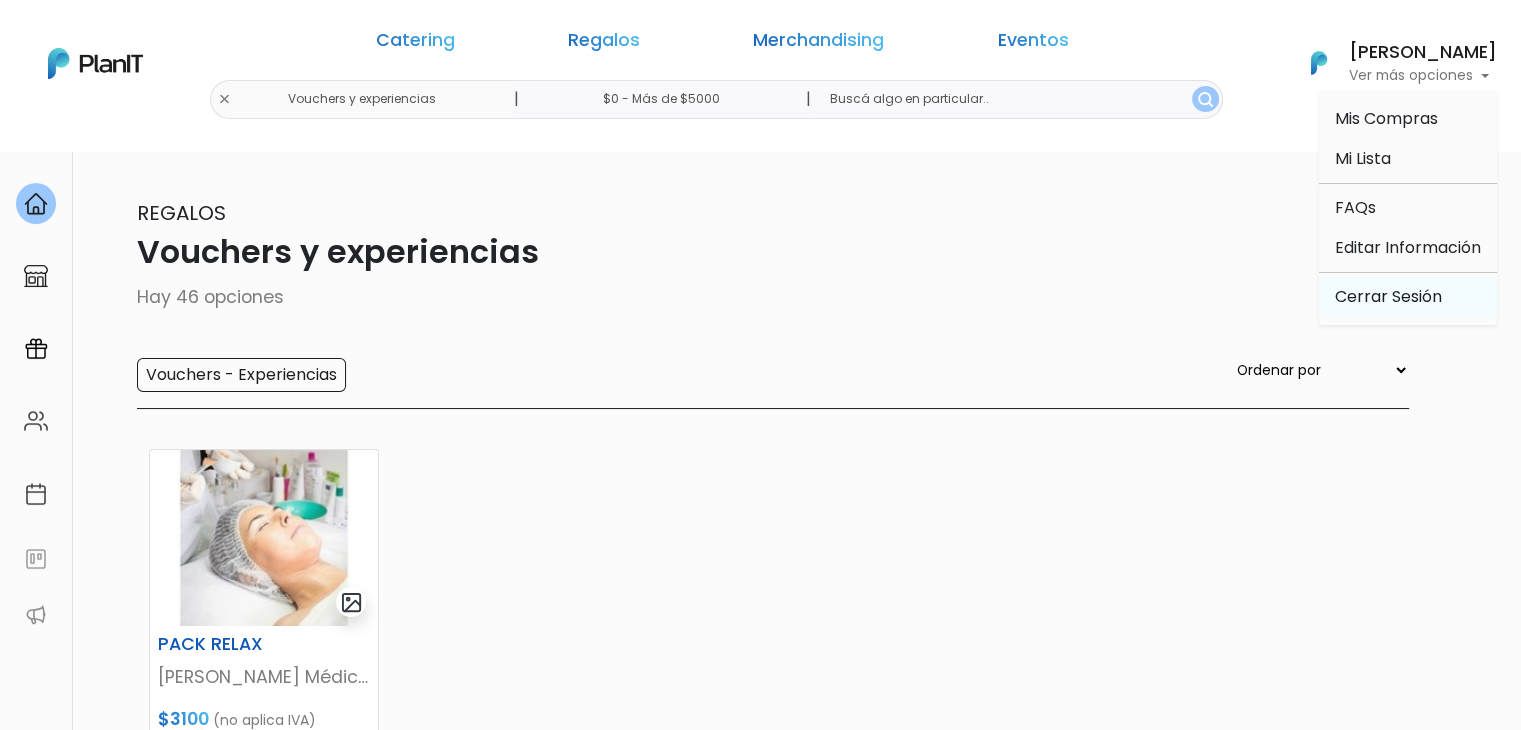 click on "Cerrar Sesión" at bounding box center (1408, 297) 